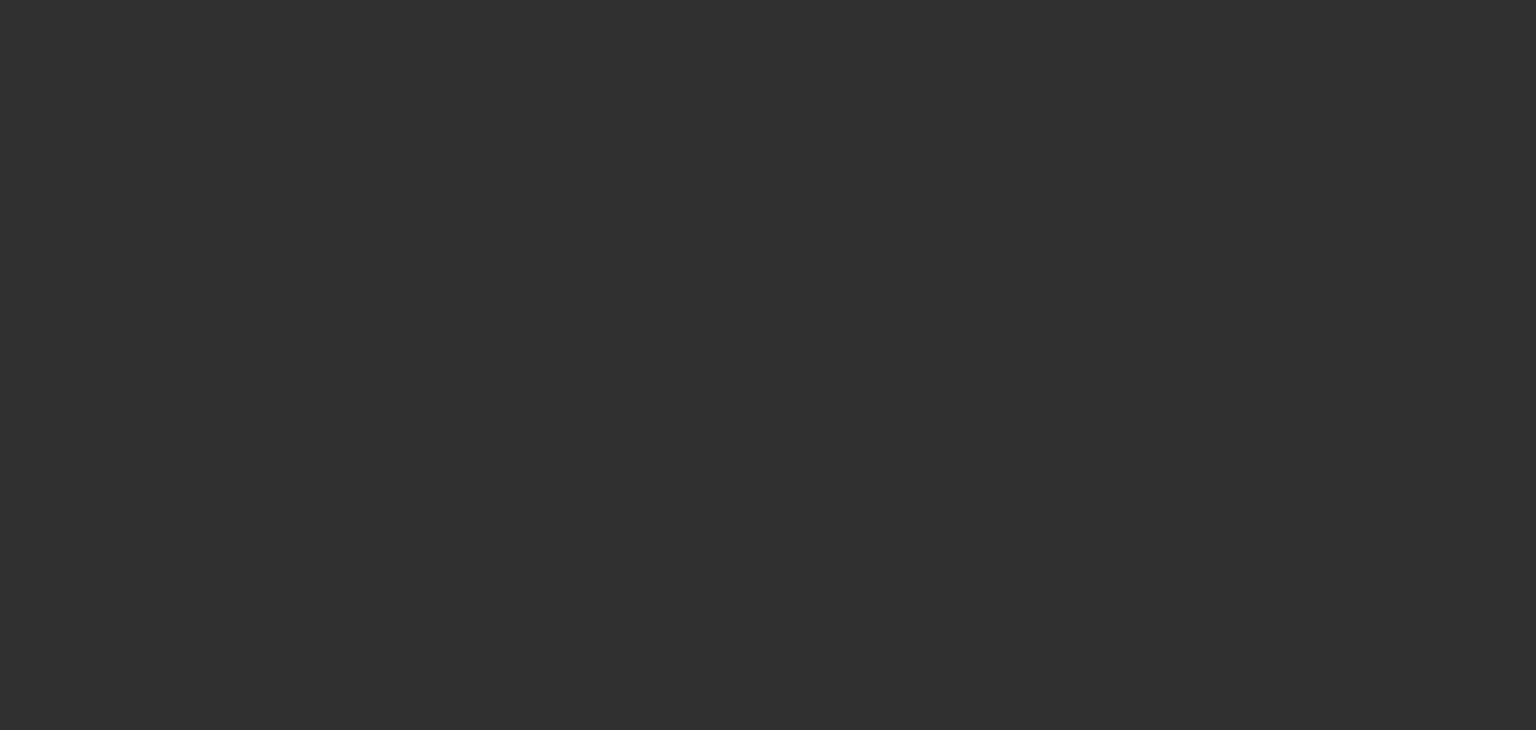 scroll, scrollTop: 0, scrollLeft: 0, axis: both 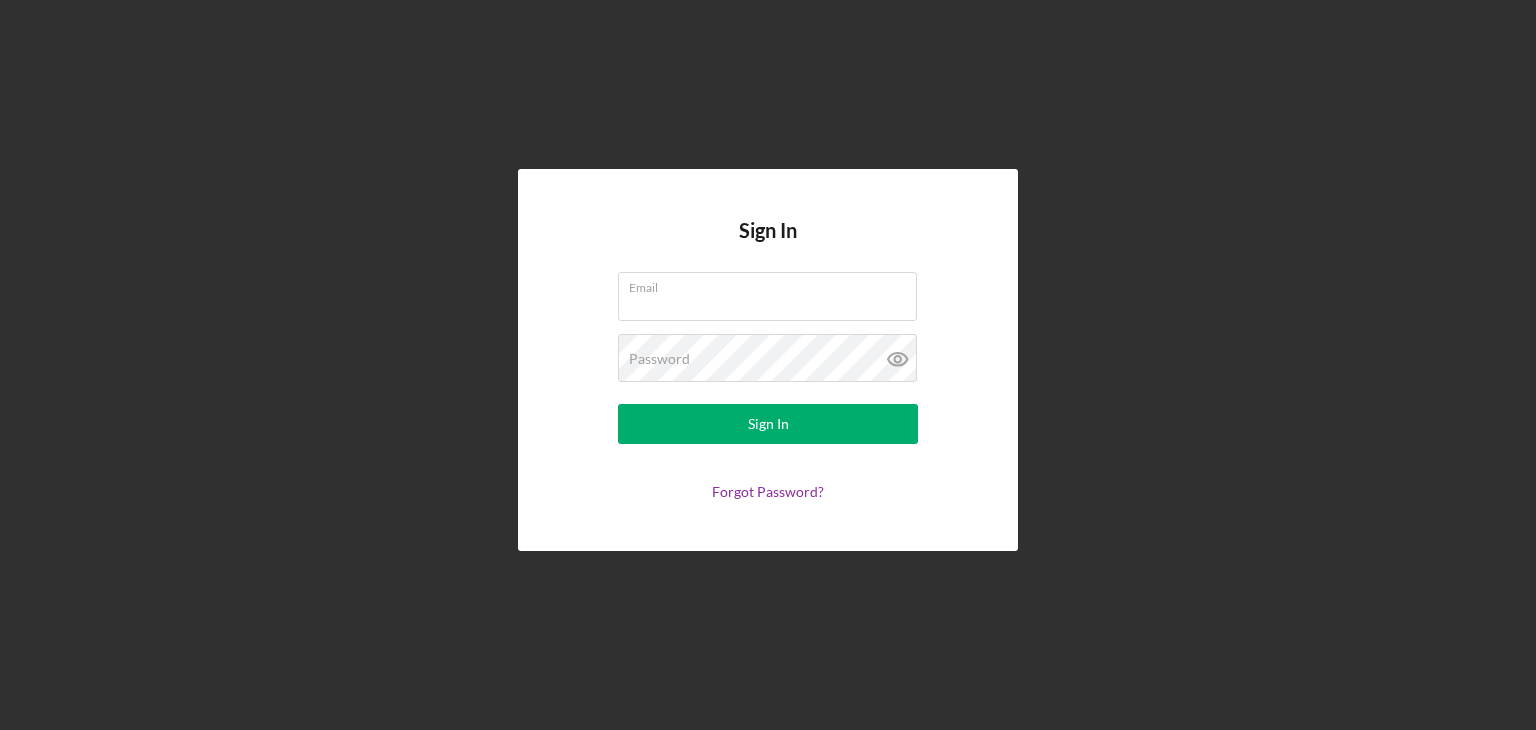 click on "Email" at bounding box center (767, 296) 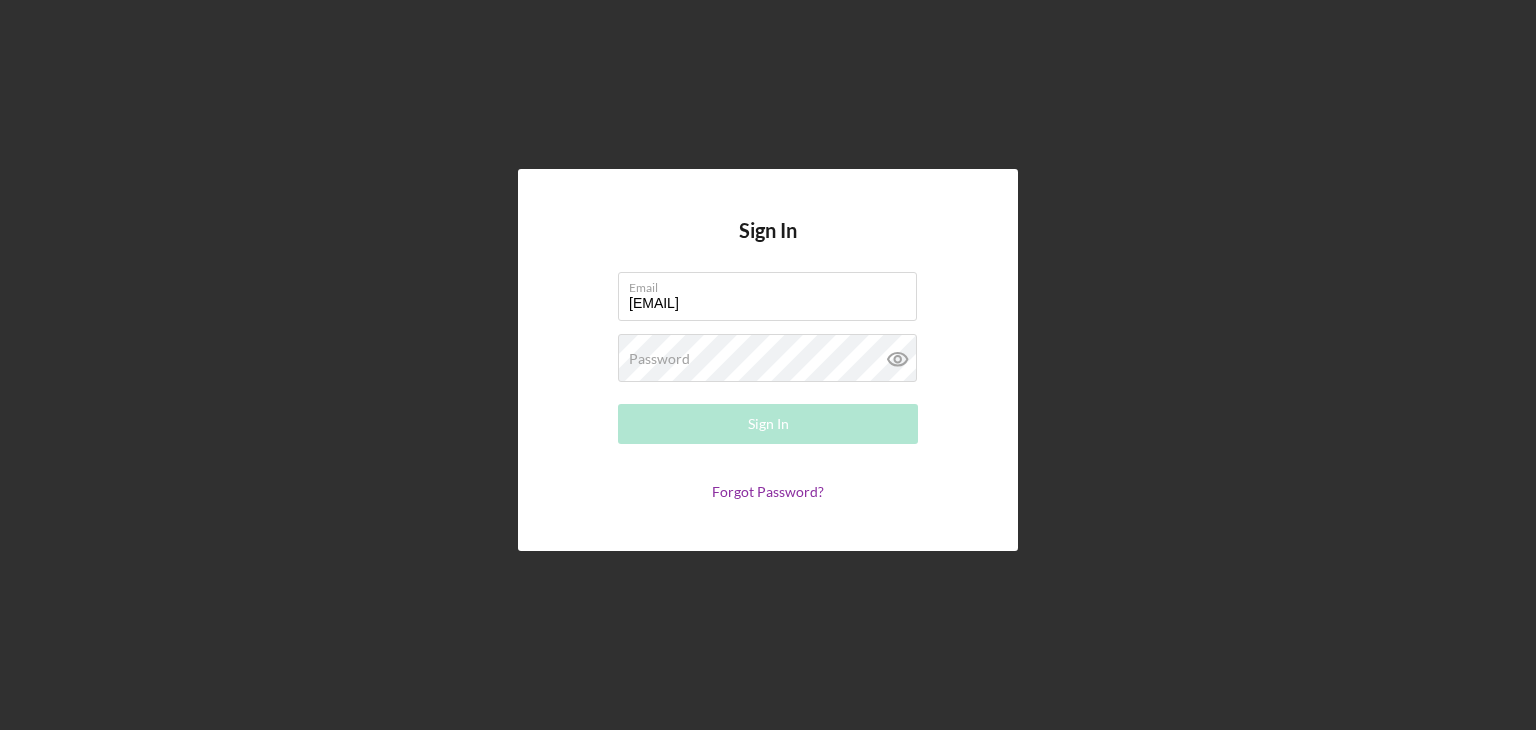 type on "[EMAIL]" 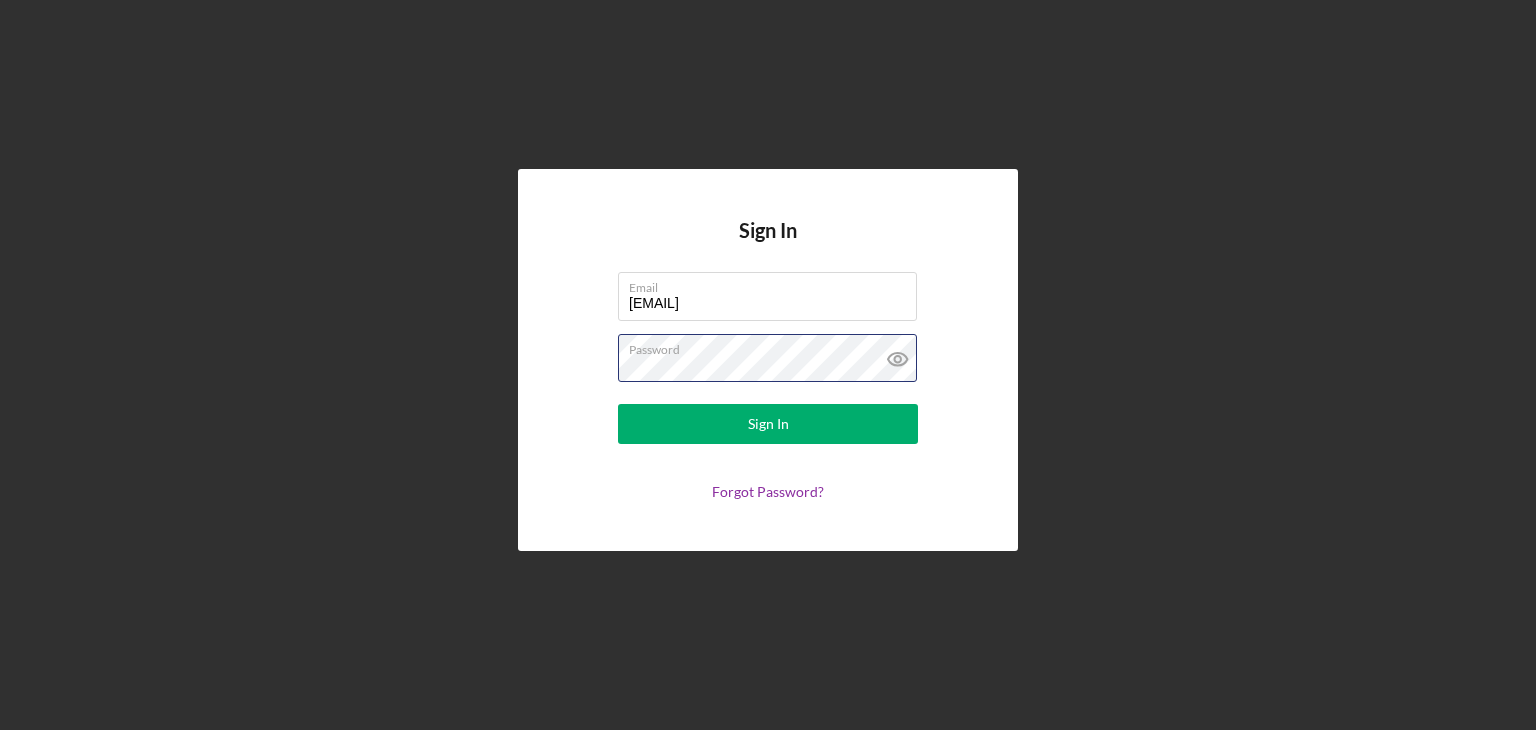 click on "Sign In" at bounding box center [768, 424] 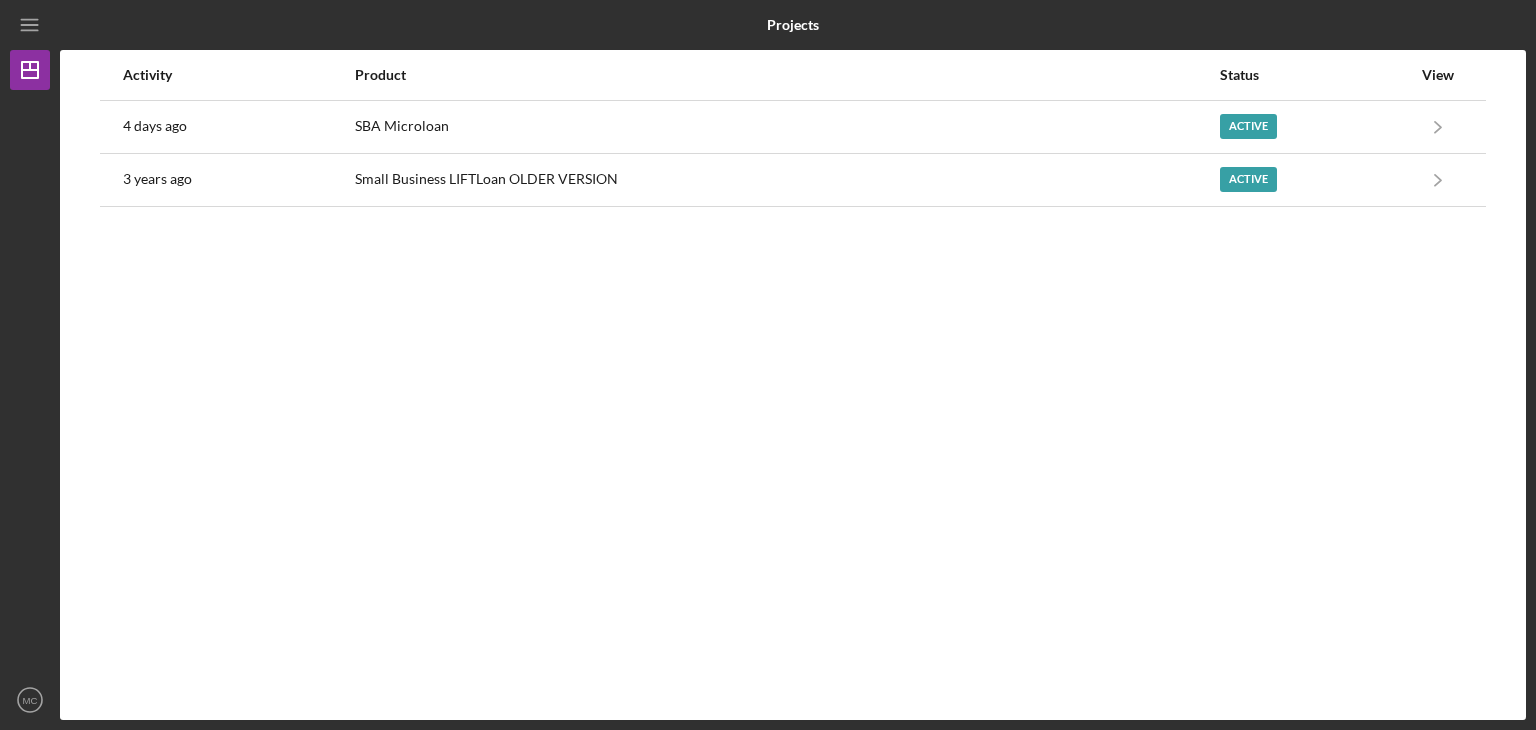 click on "Active" at bounding box center [1248, 126] 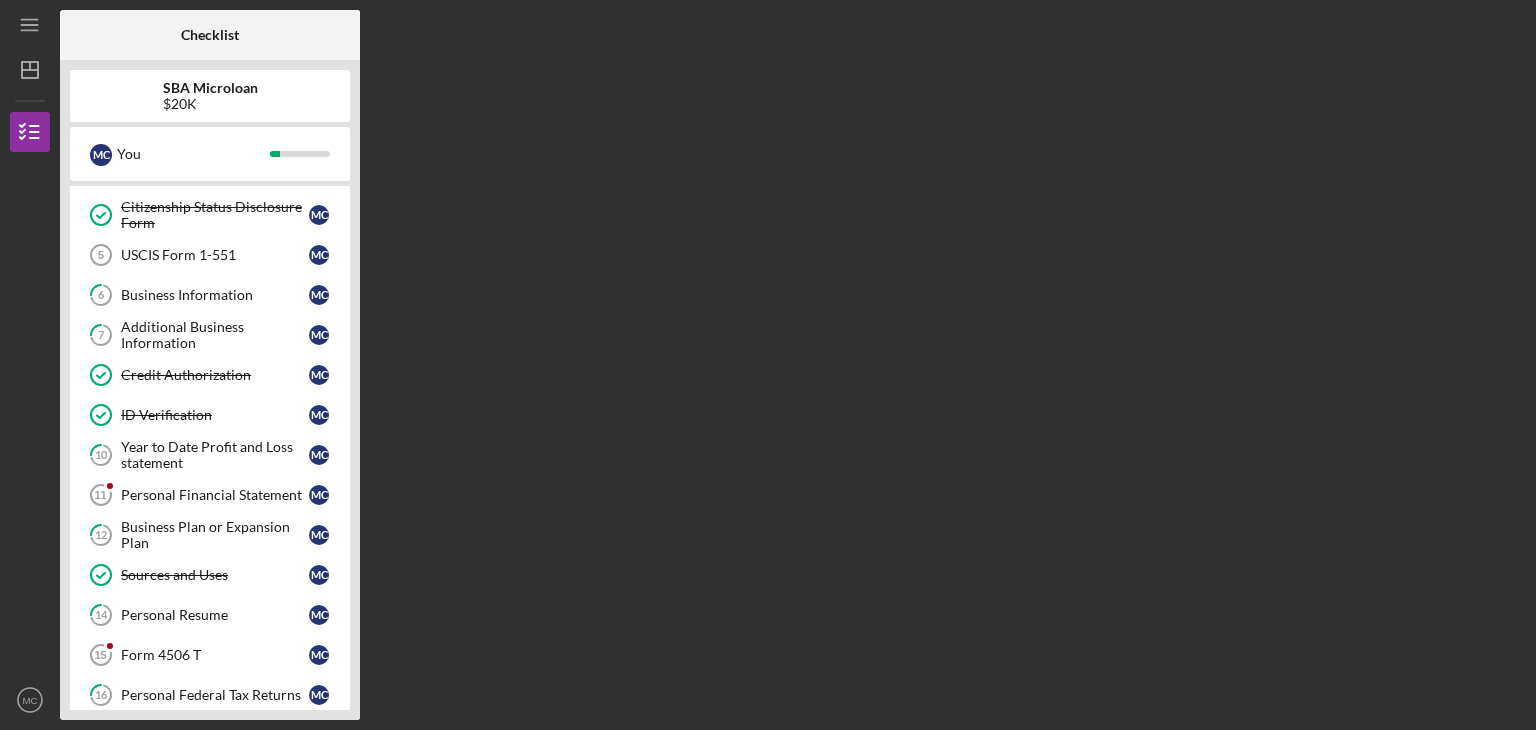 scroll, scrollTop: 155, scrollLeft: 0, axis: vertical 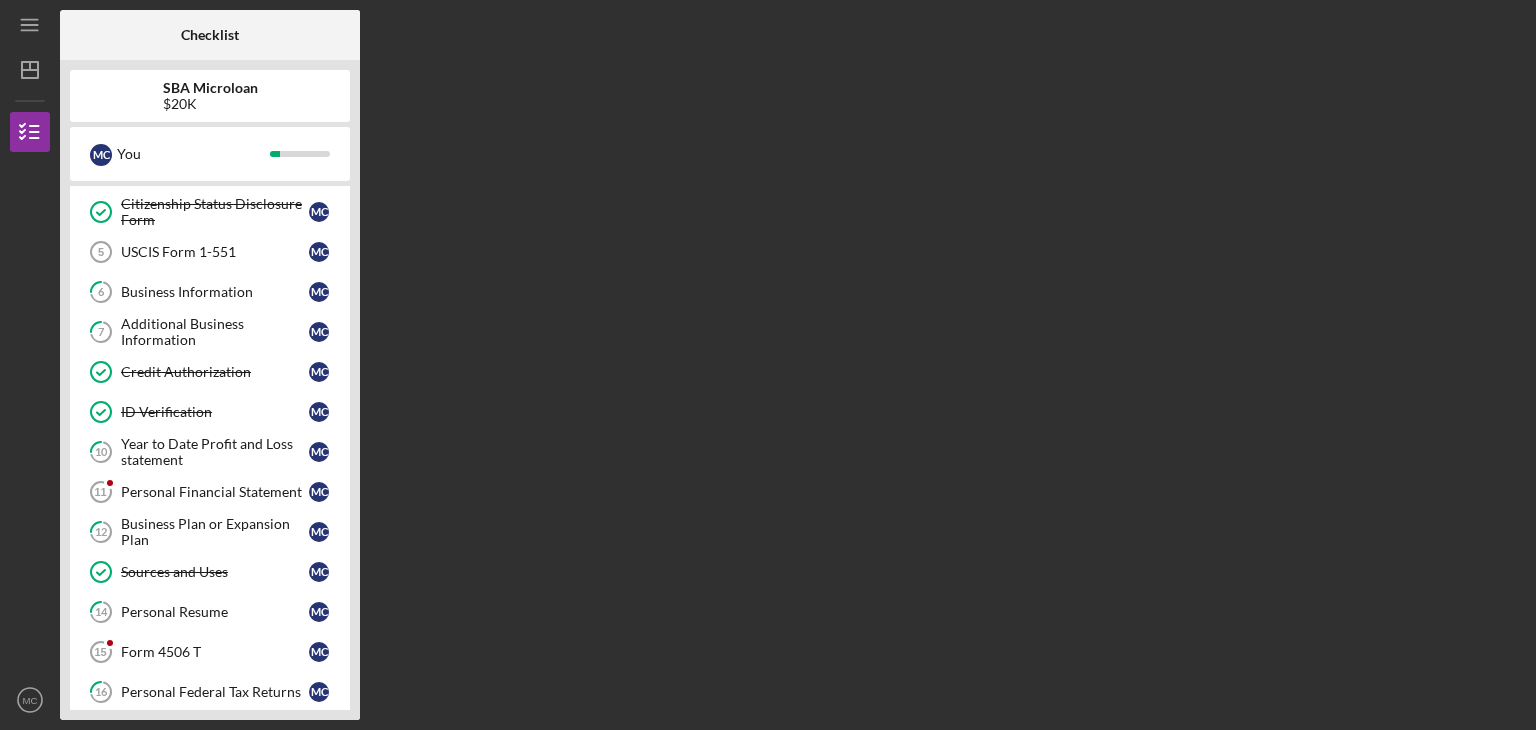 click on "Personal Financial Statement" at bounding box center [215, 492] 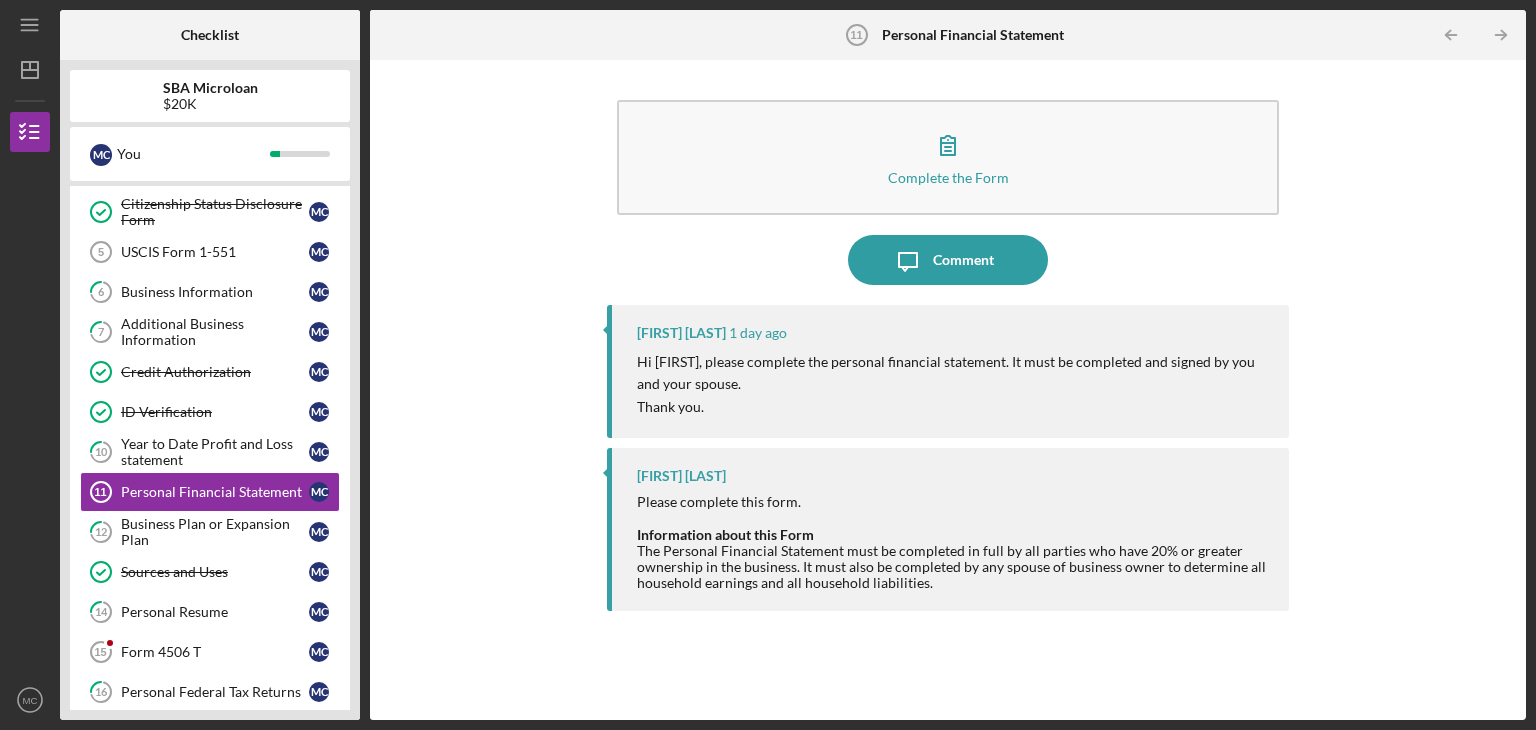 click 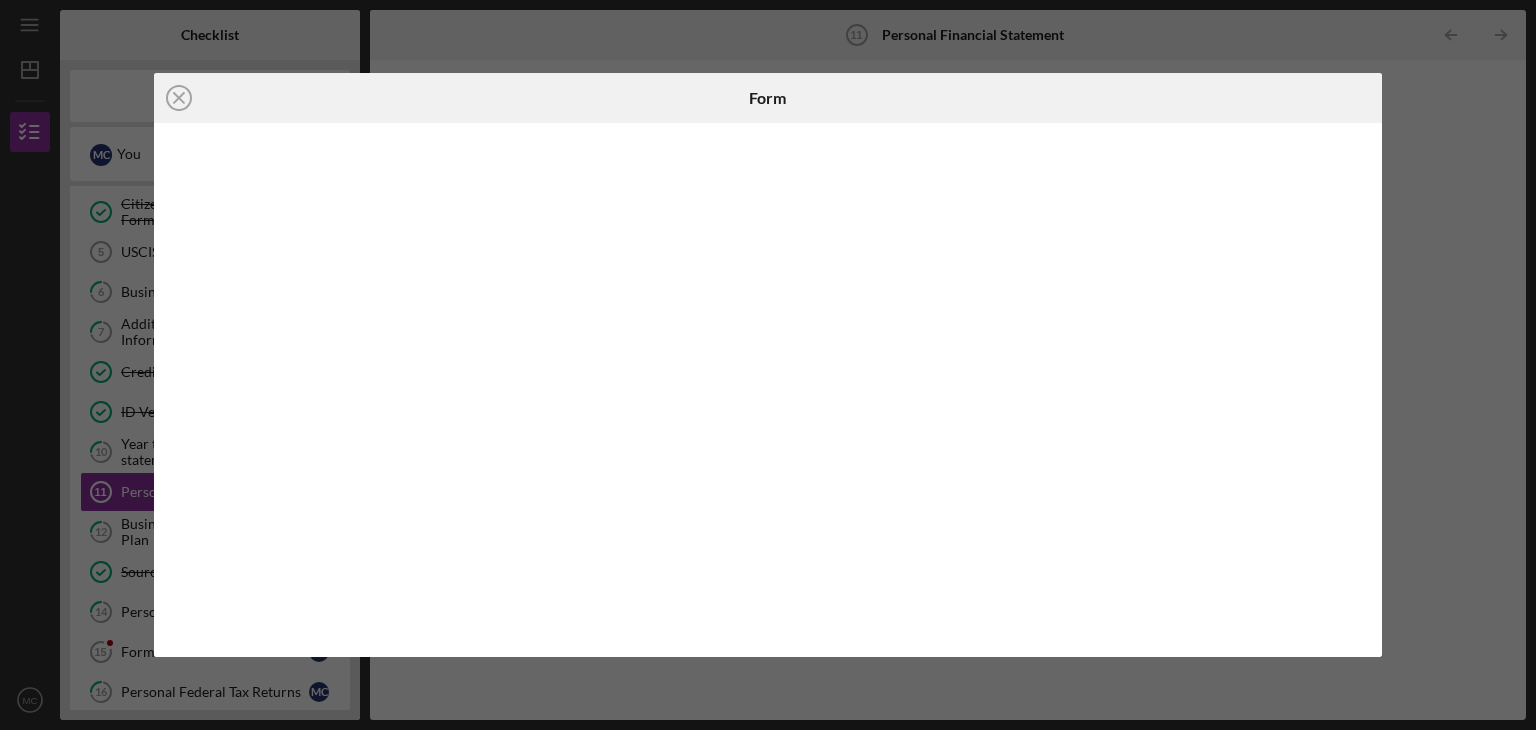 click on "Icon/Close" 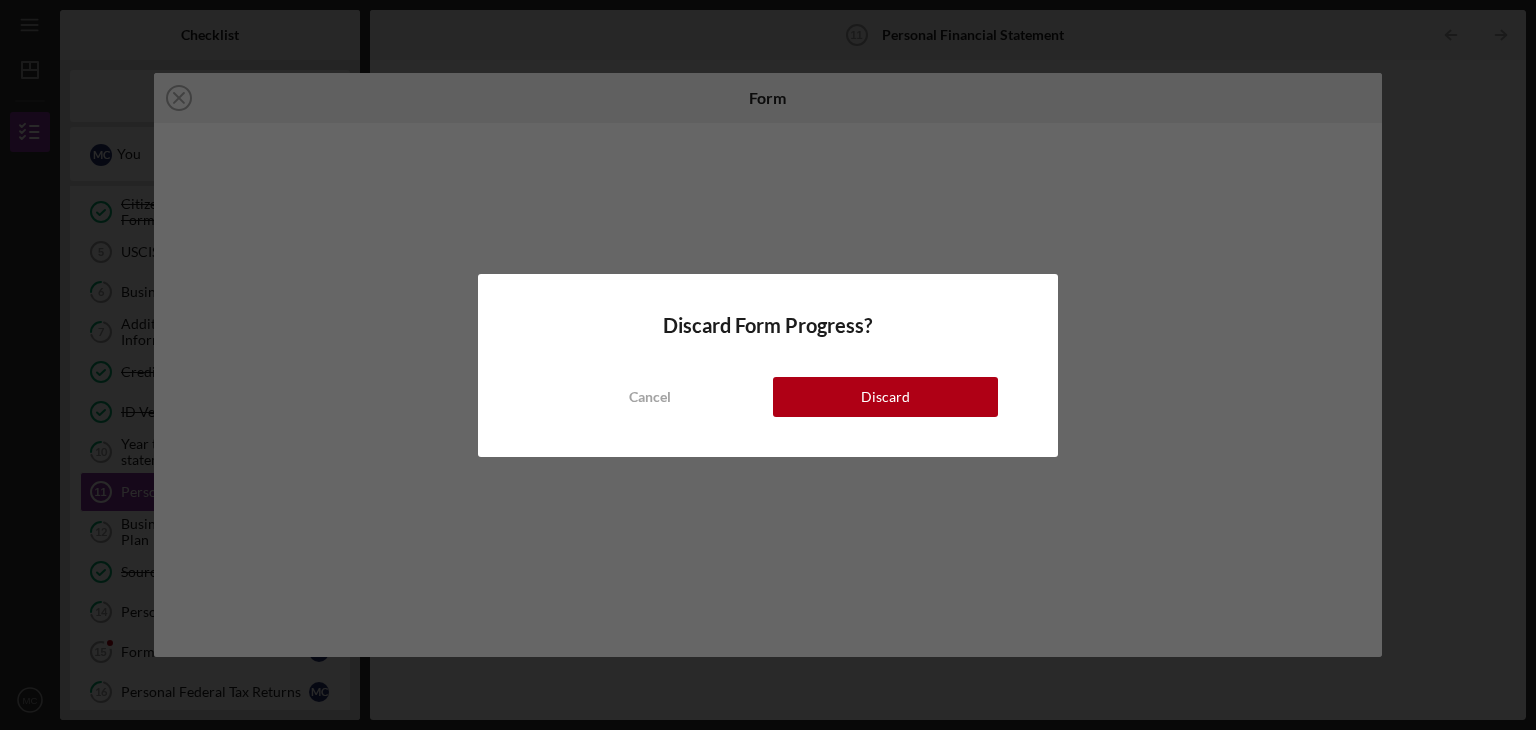 click on "Discard" at bounding box center [885, 397] 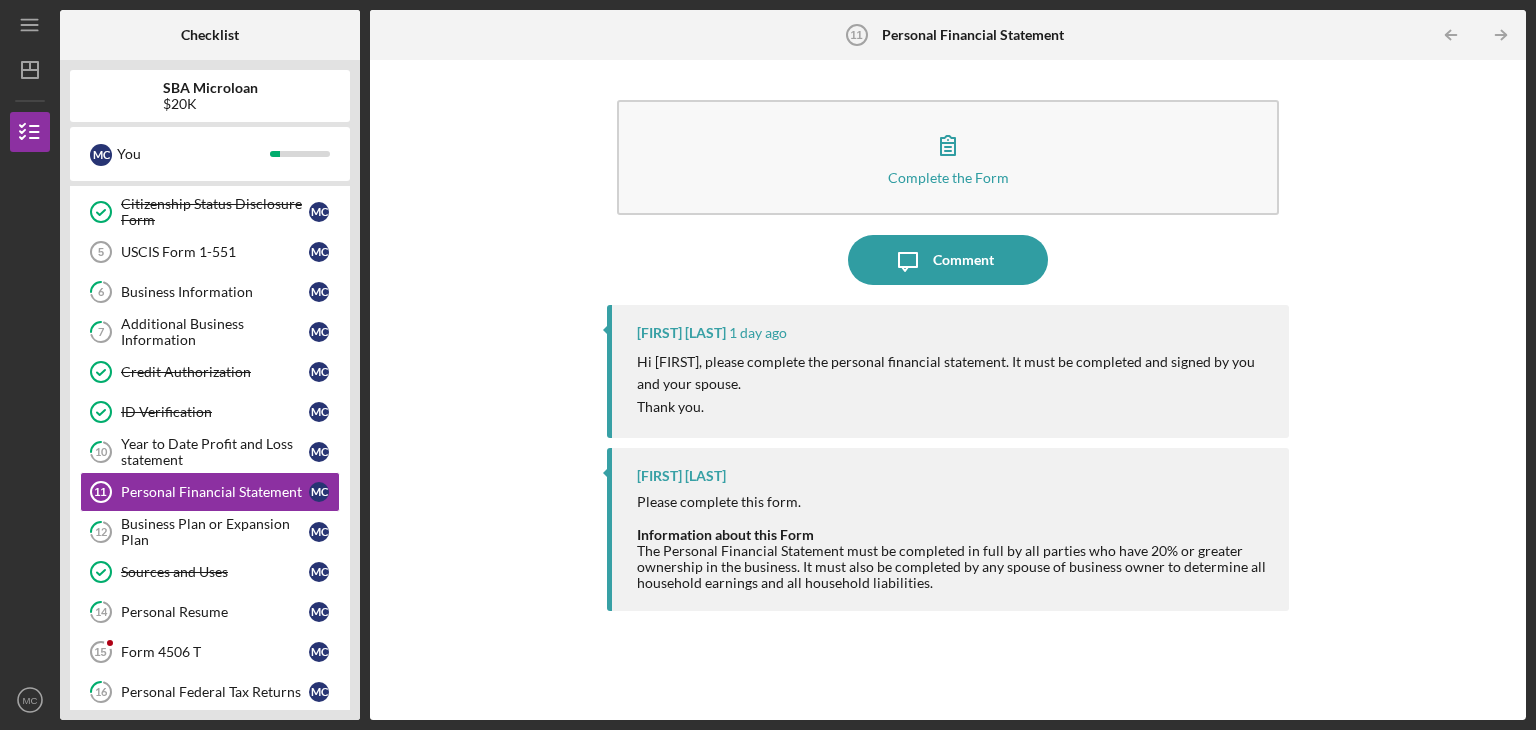 scroll, scrollTop: 0, scrollLeft: 0, axis: both 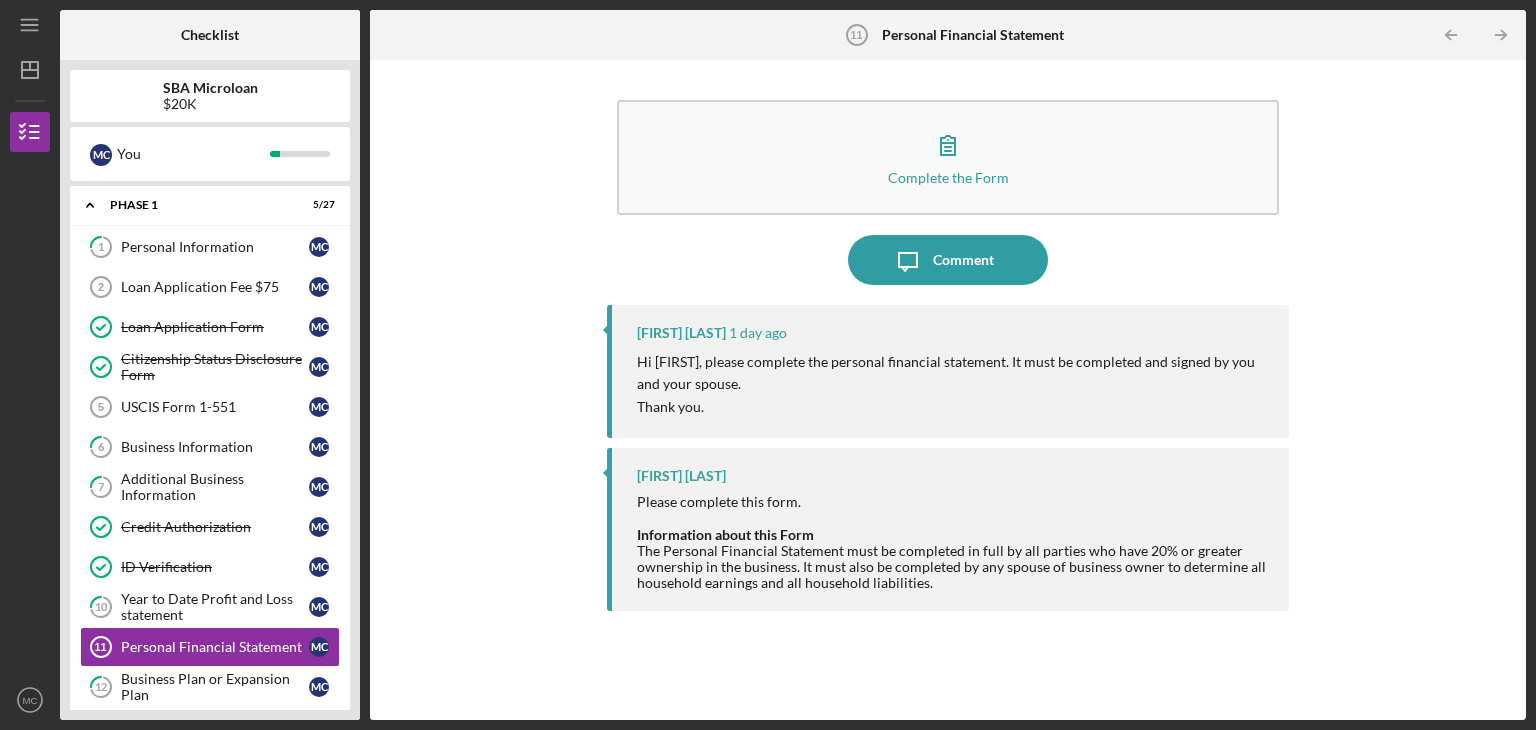 click on "Personal Information" at bounding box center [215, 247] 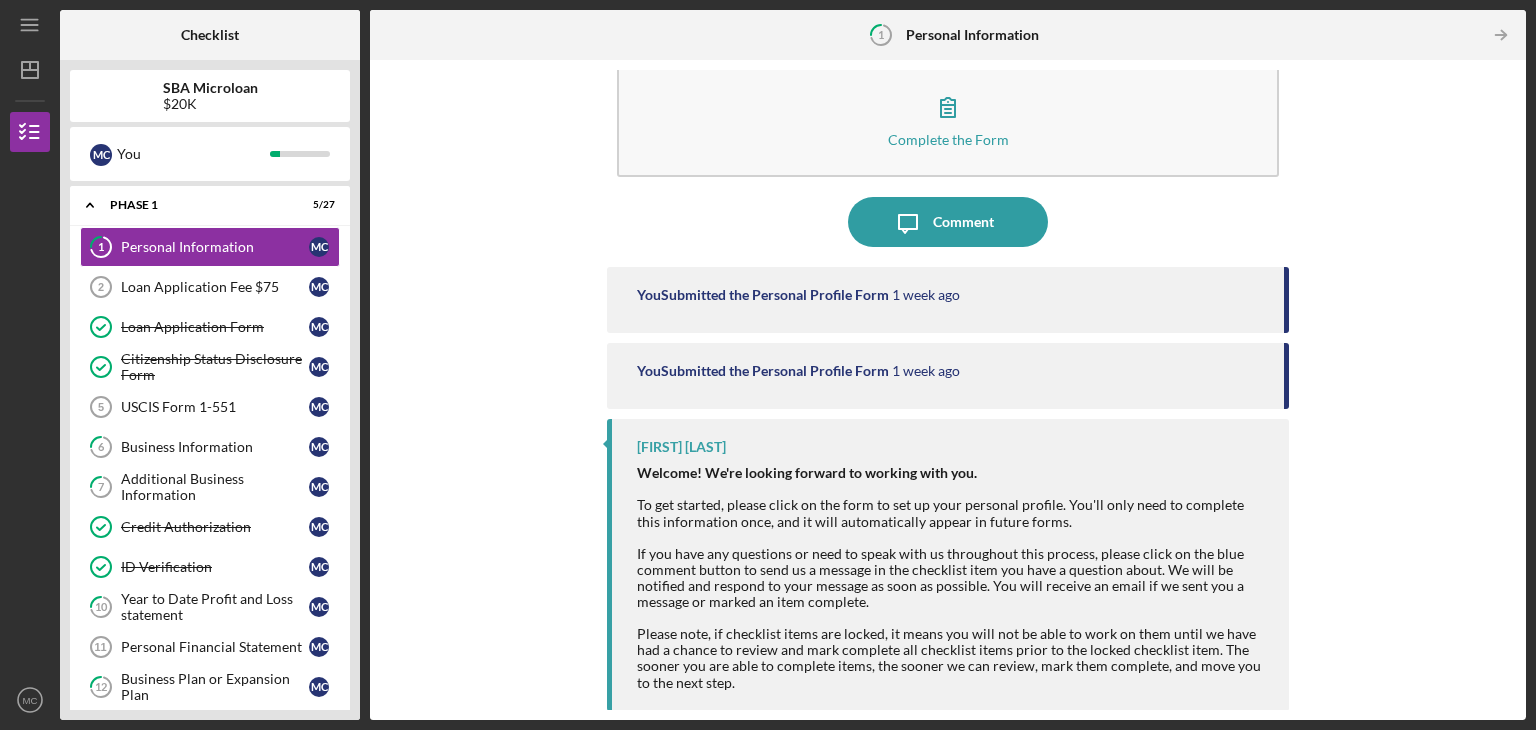 scroll, scrollTop: 0, scrollLeft: 0, axis: both 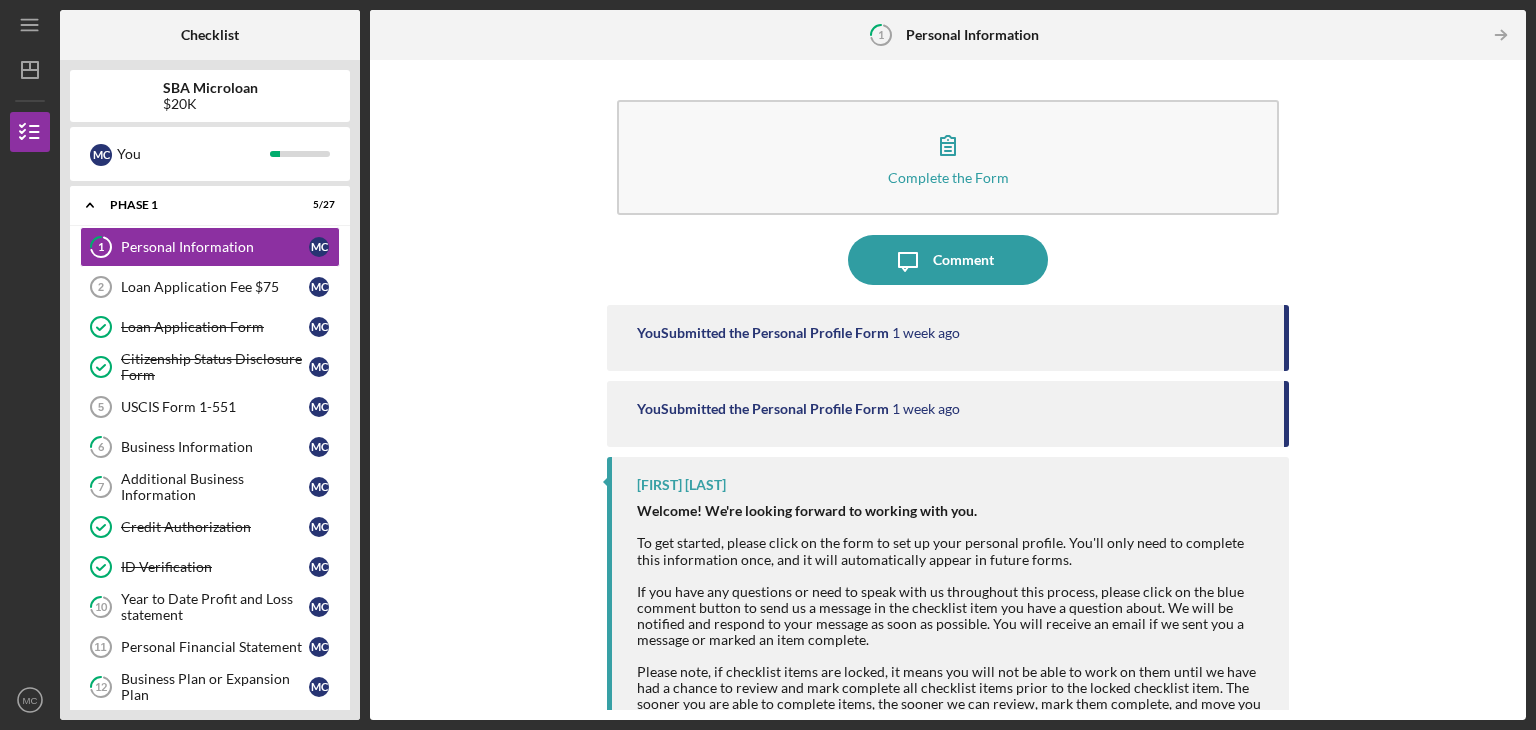 click 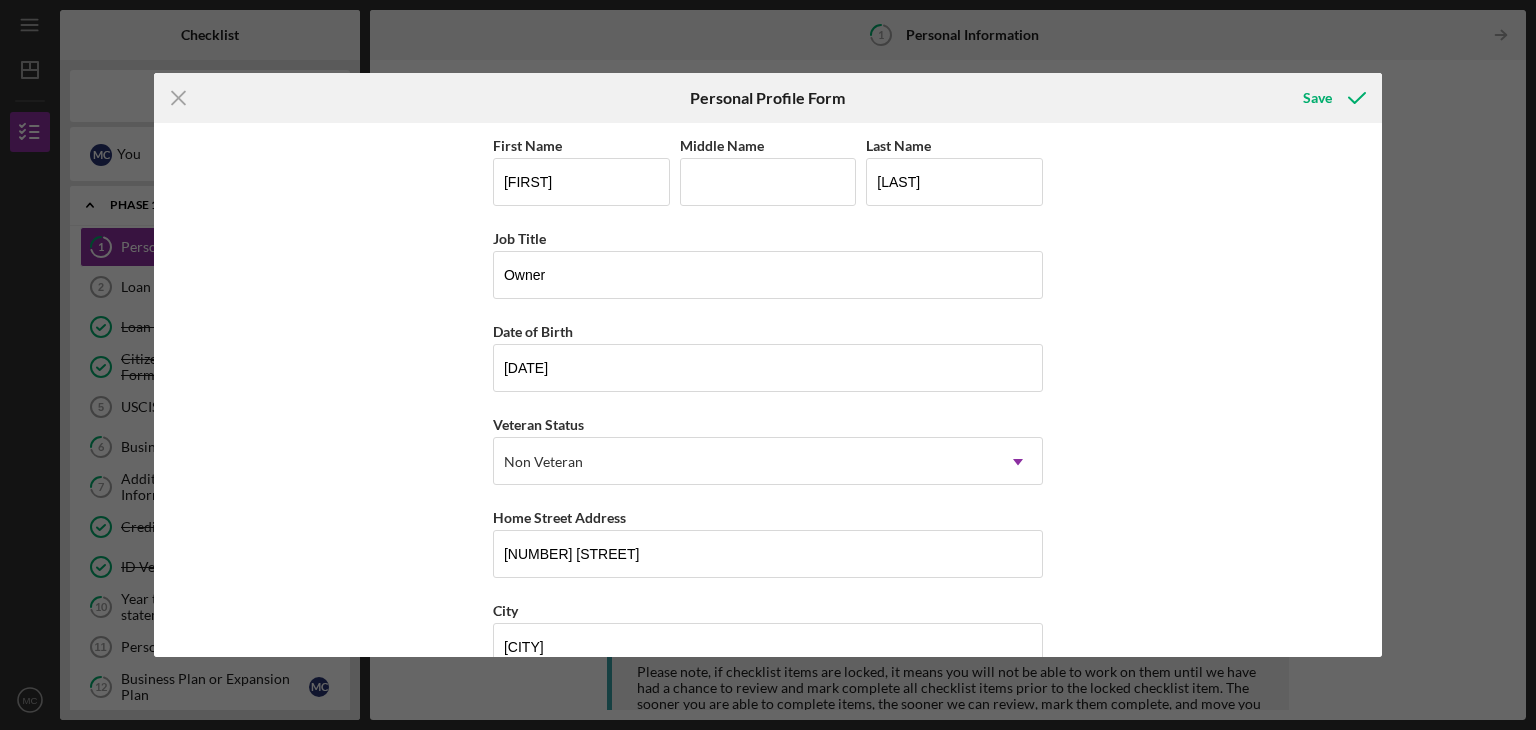 scroll, scrollTop: 228, scrollLeft: 0, axis: vertical 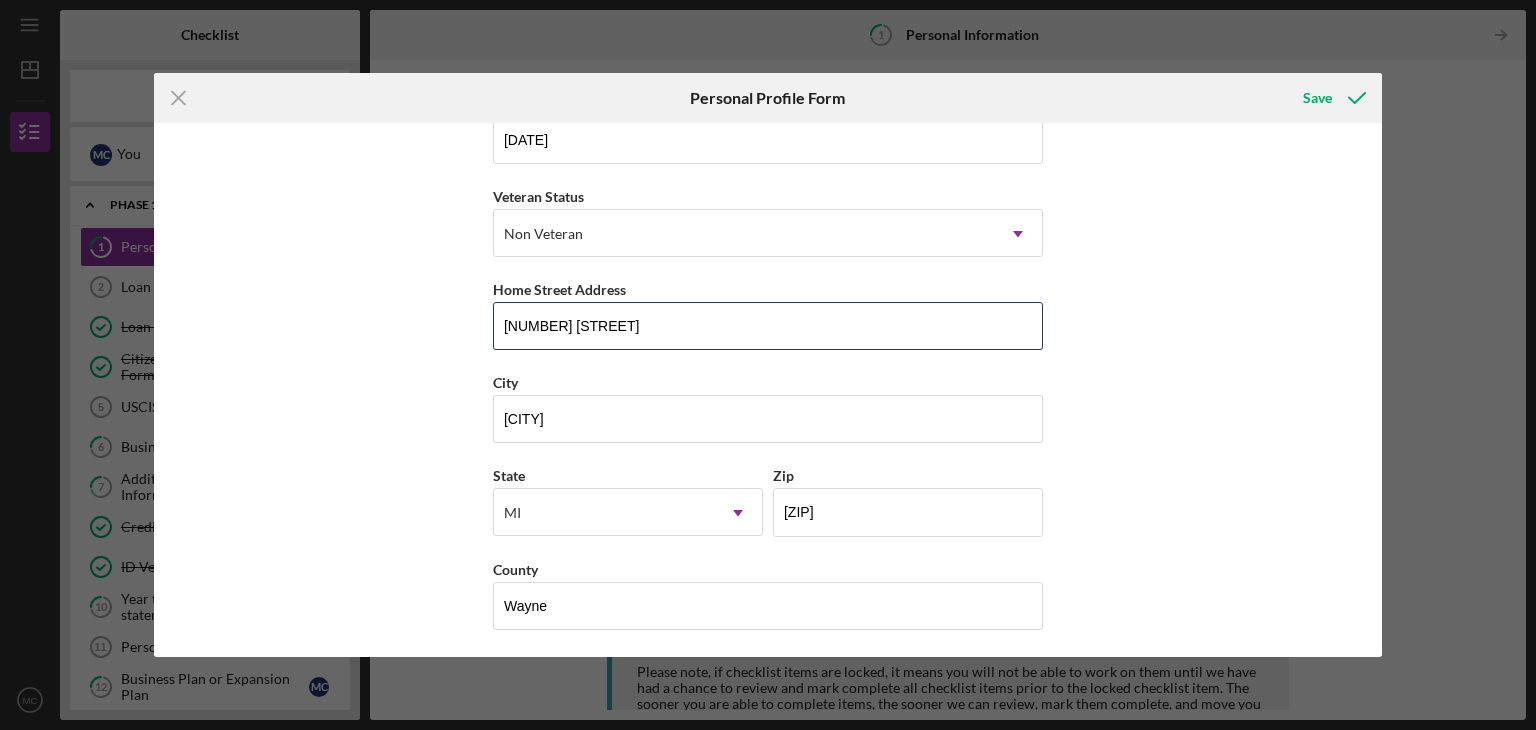 drag, startPoint x: 640, startPoint y: 327, endPoint x: 418, endPoint y: 353, distance: 223.51733 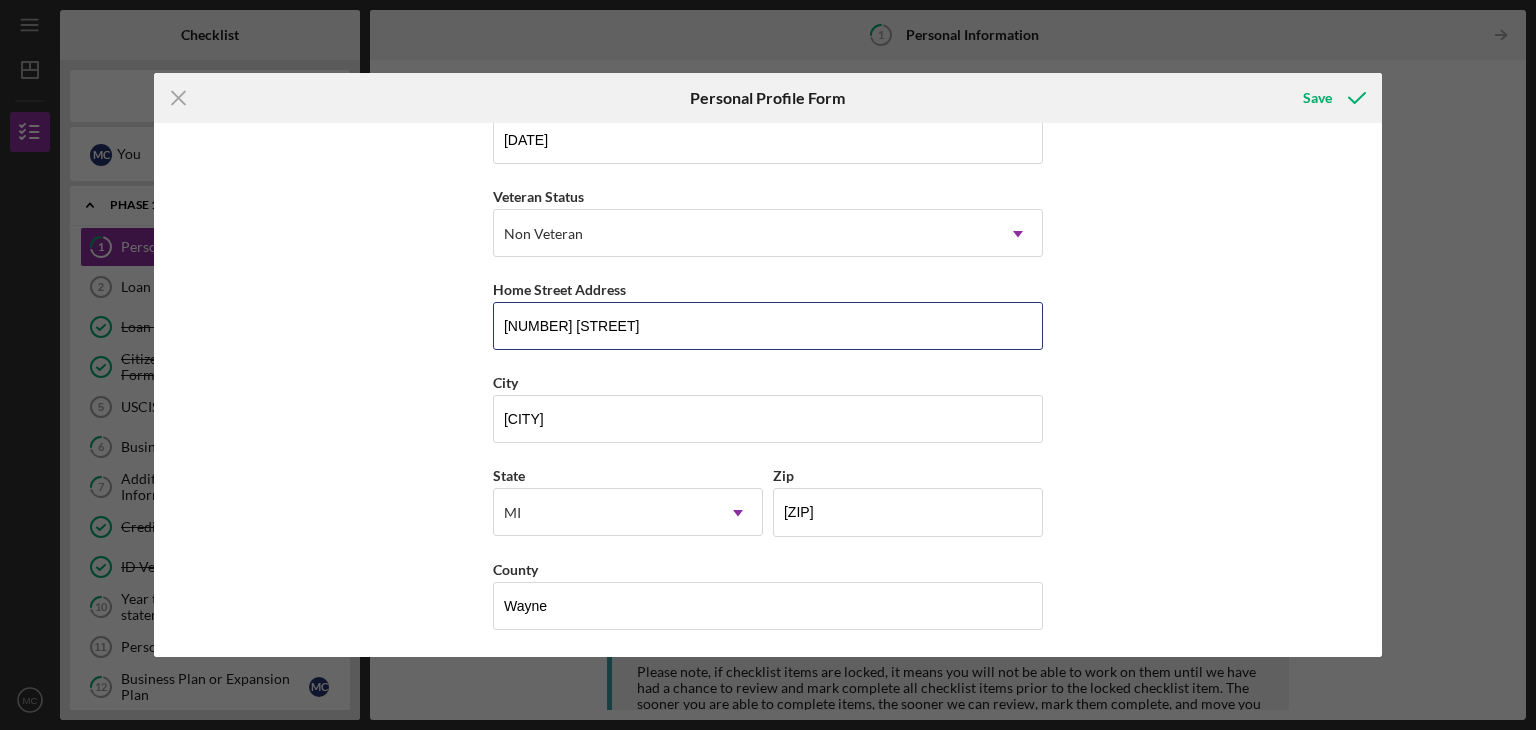 type on "25523 Friar Ln" 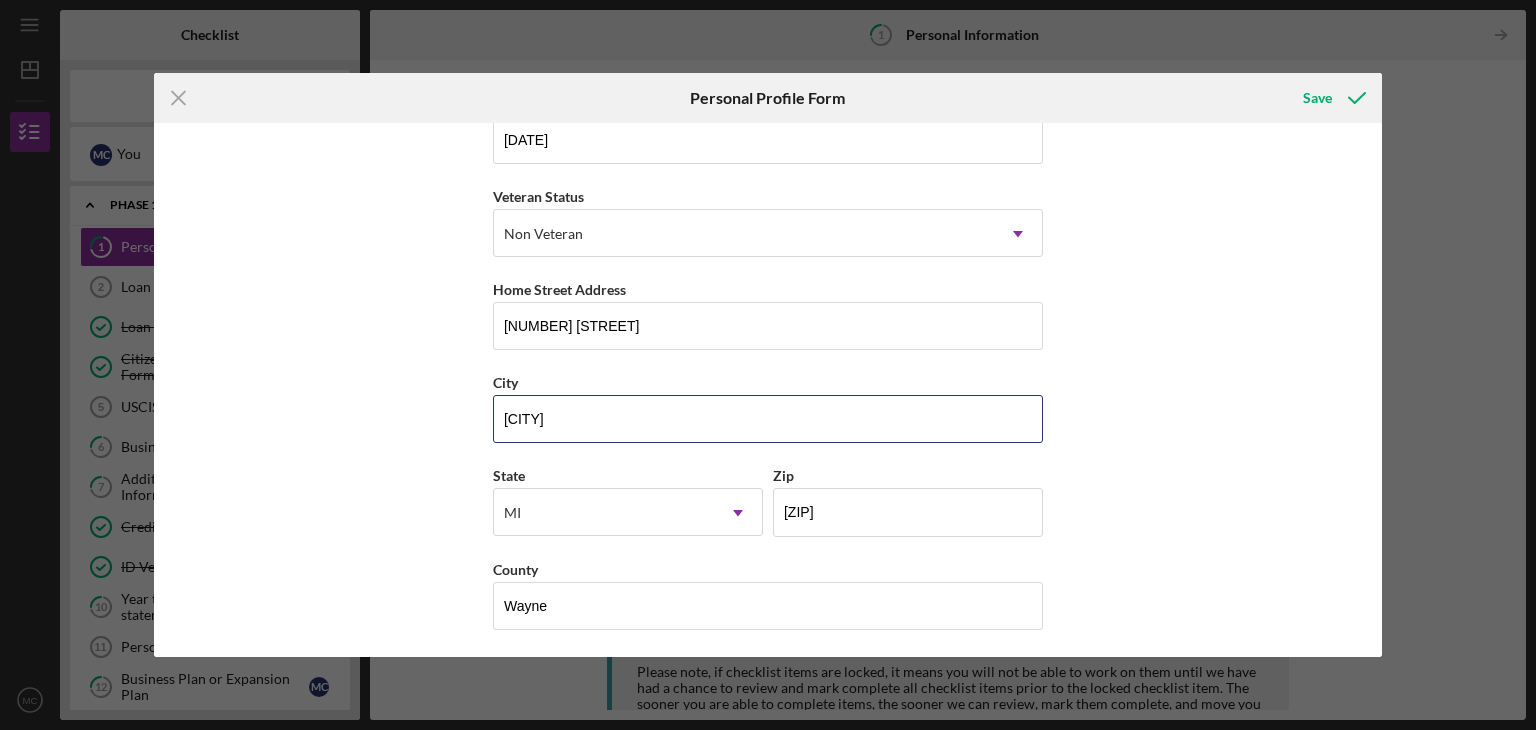 type on "Southfield" 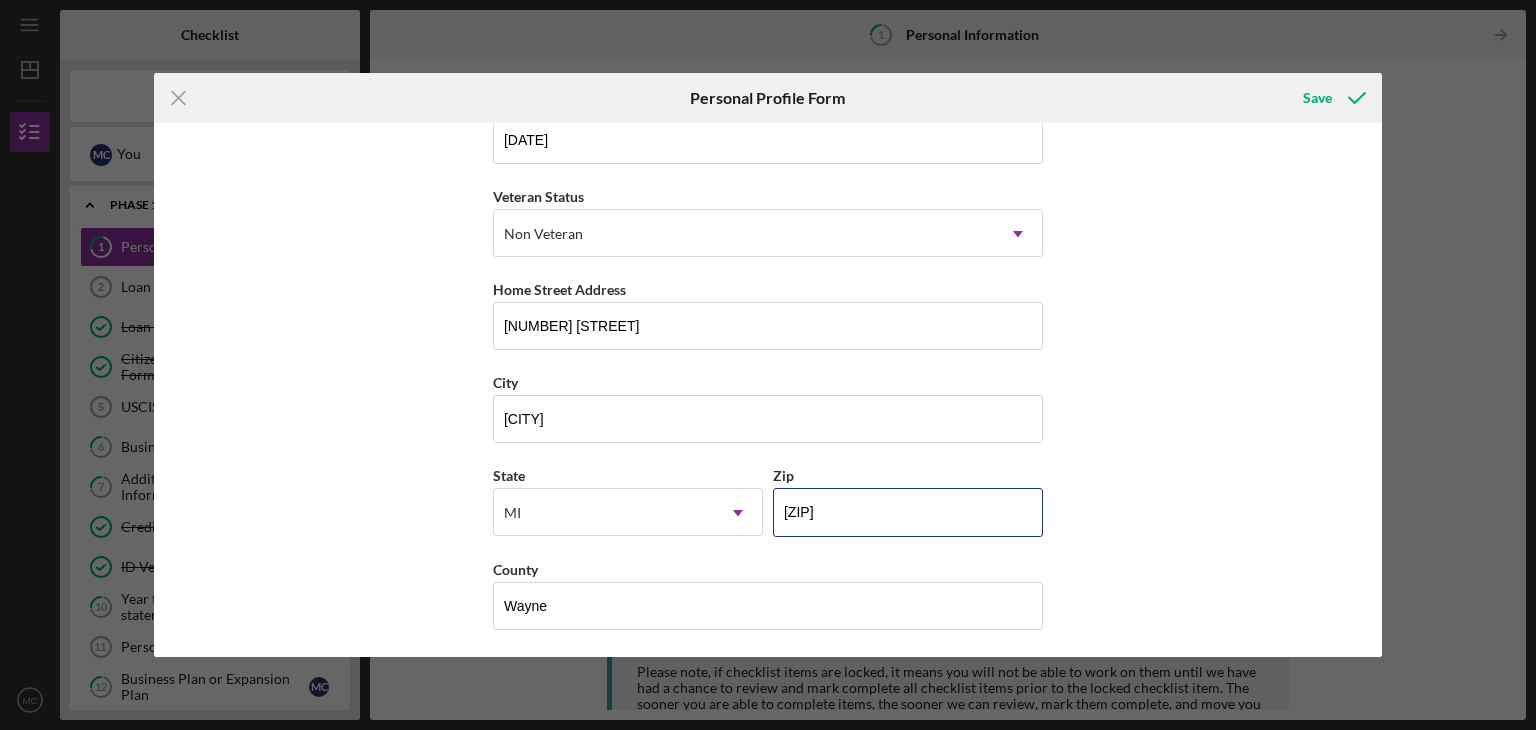 type on "48033" 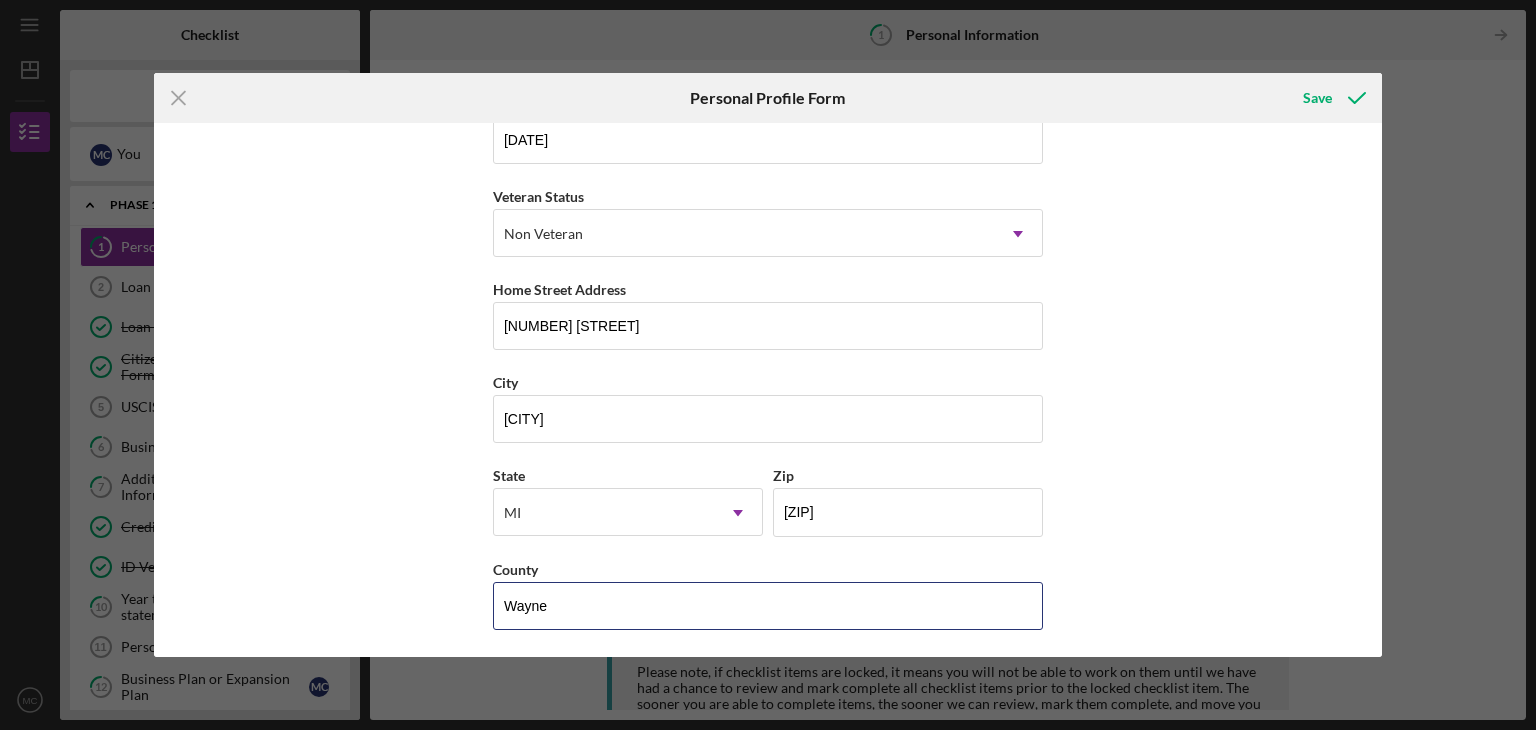 click on "Wayne" at bounding box center (768, 606) 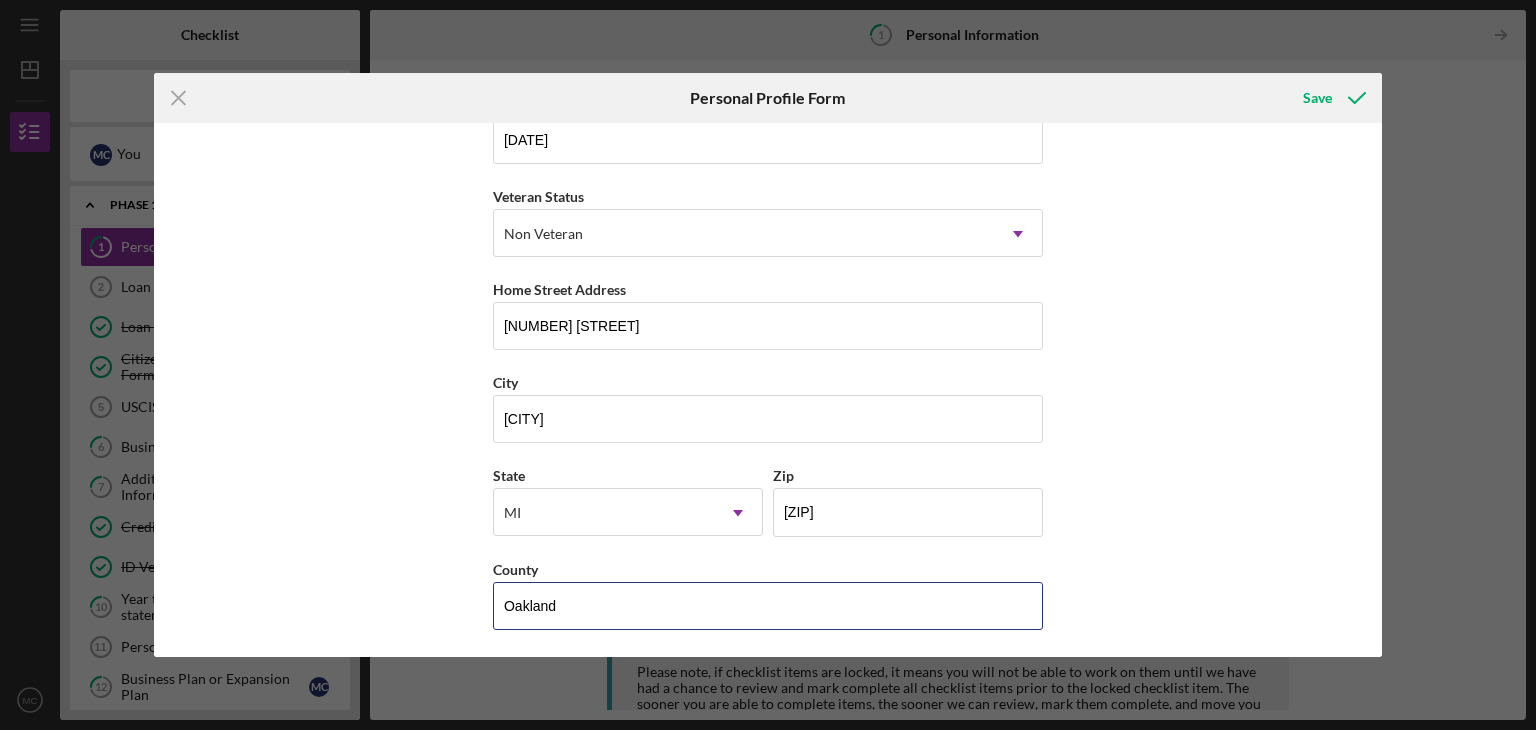 type on "Oakland" 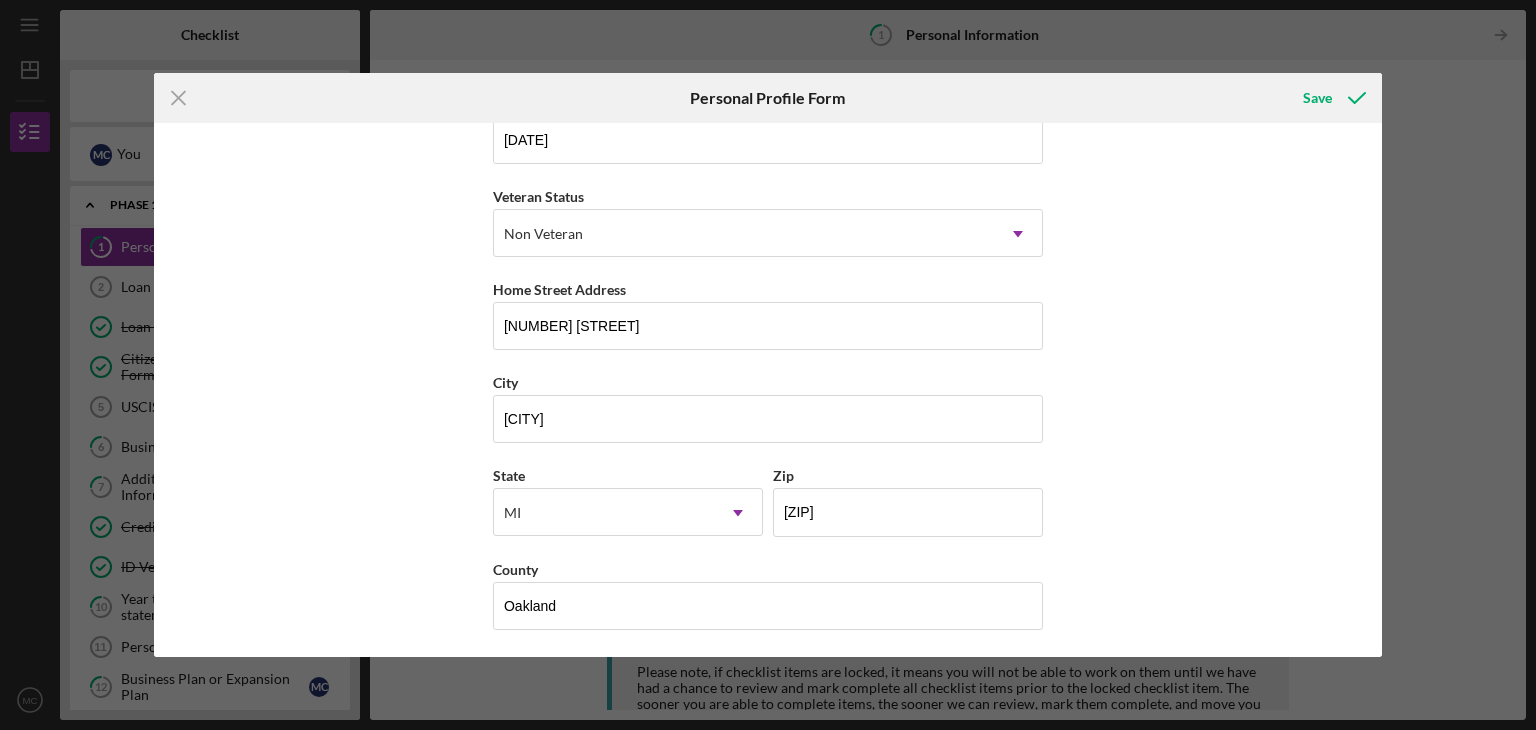 click on "Save" at bounding box center [1317, 98] 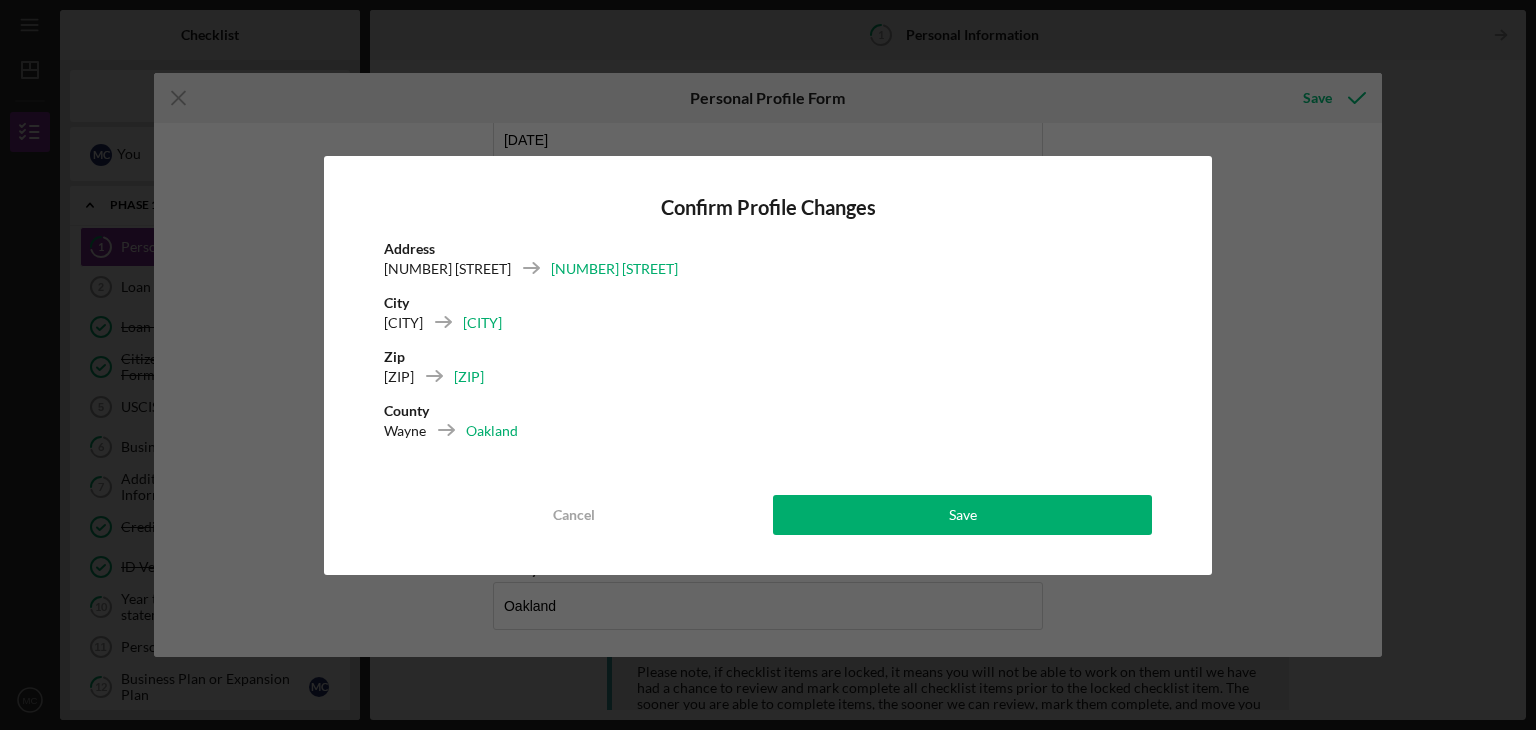 click on "Save" at bounding box center [962, 515] 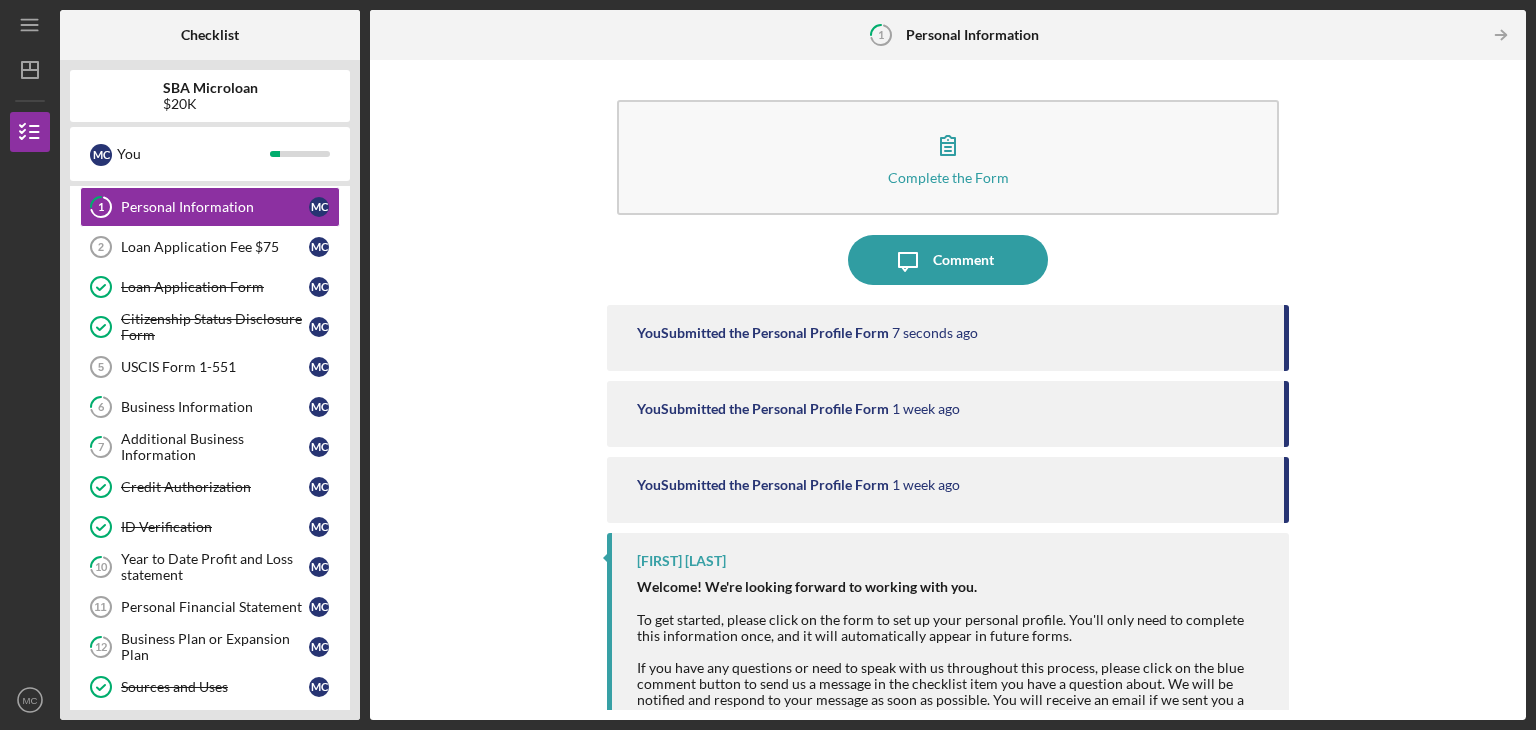 scroll, scrollTop: 39, scrollLeft: 0, axis: vertical 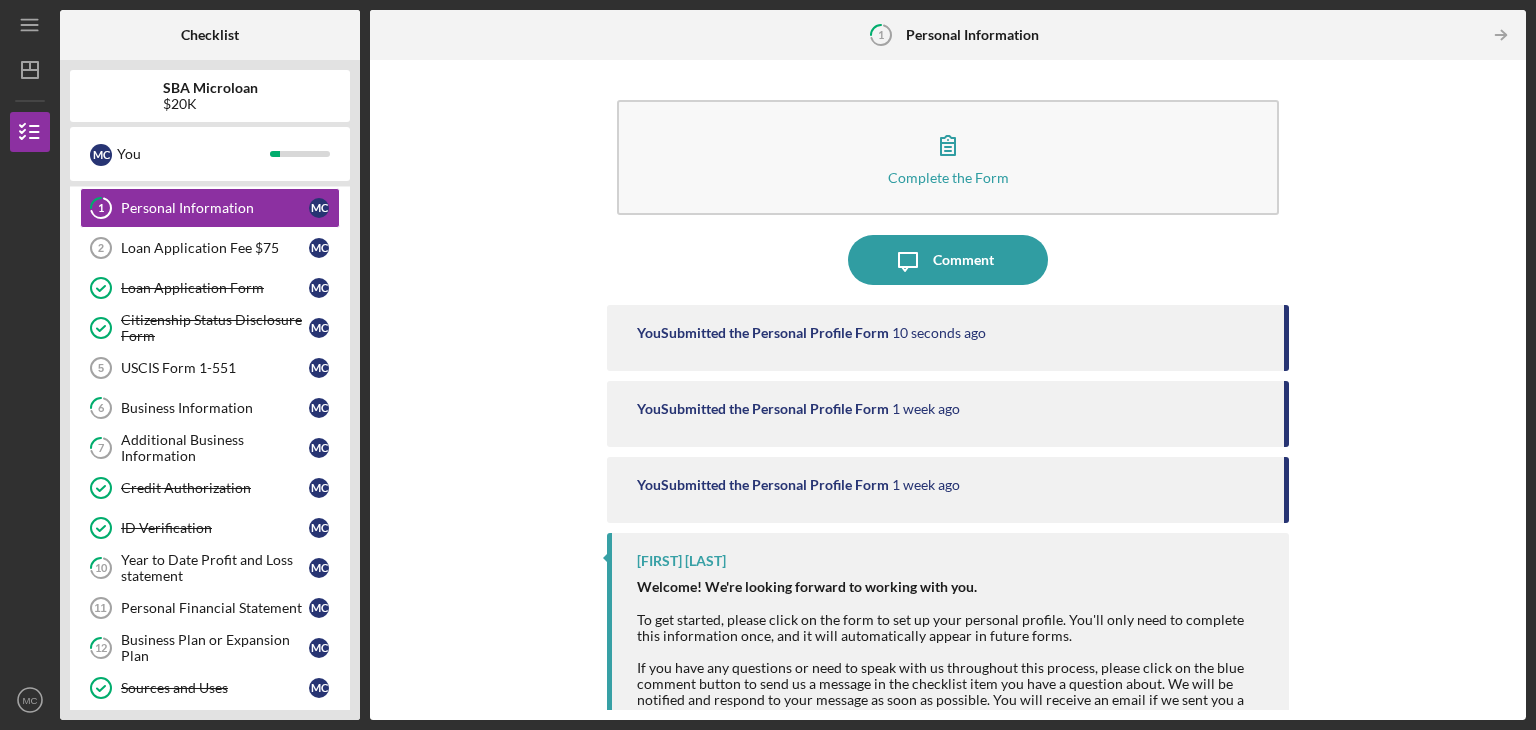 click on "USCIS Form 1-551" at bounding box center [215, 368] 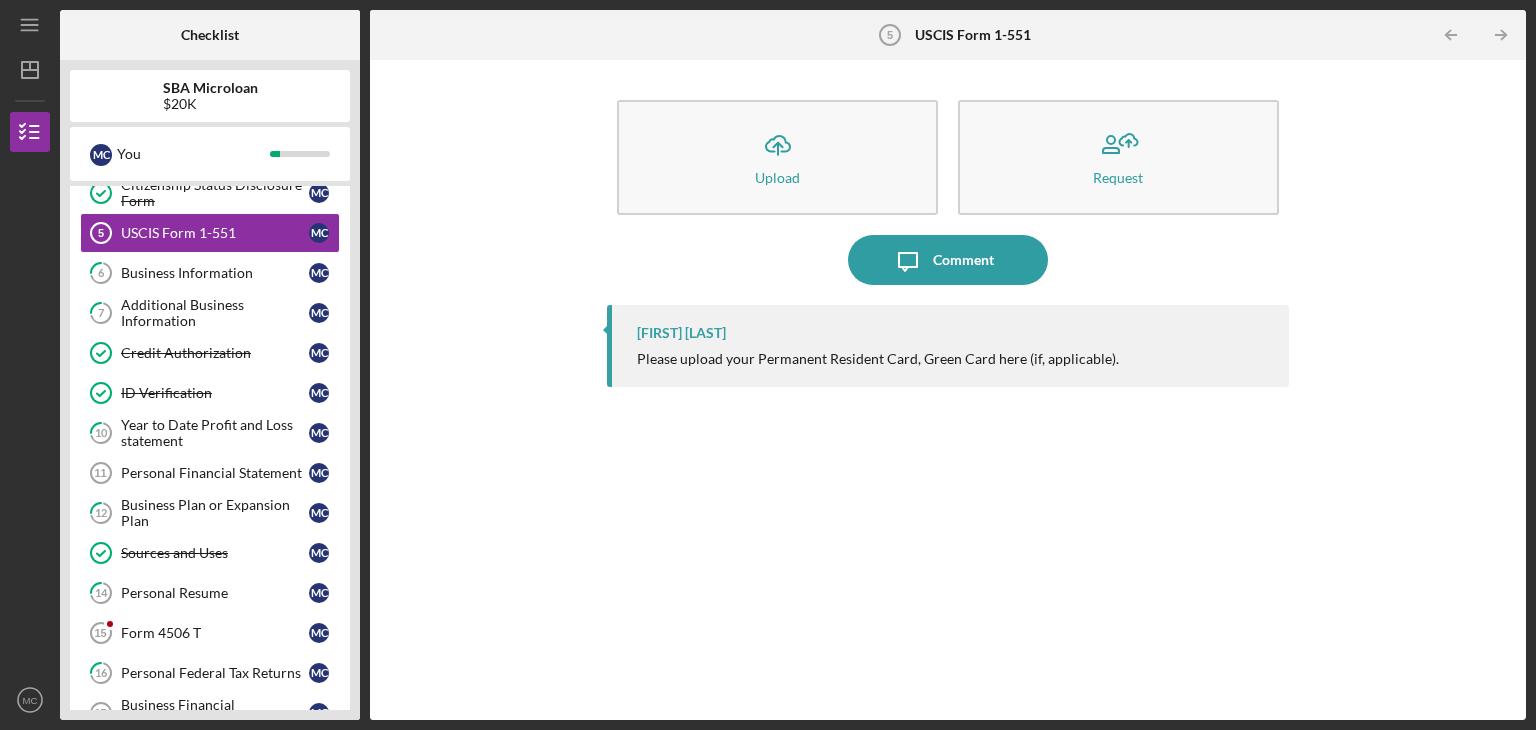 scroll, scrollTop: 180, scrollLeft: 0, axis: vertical 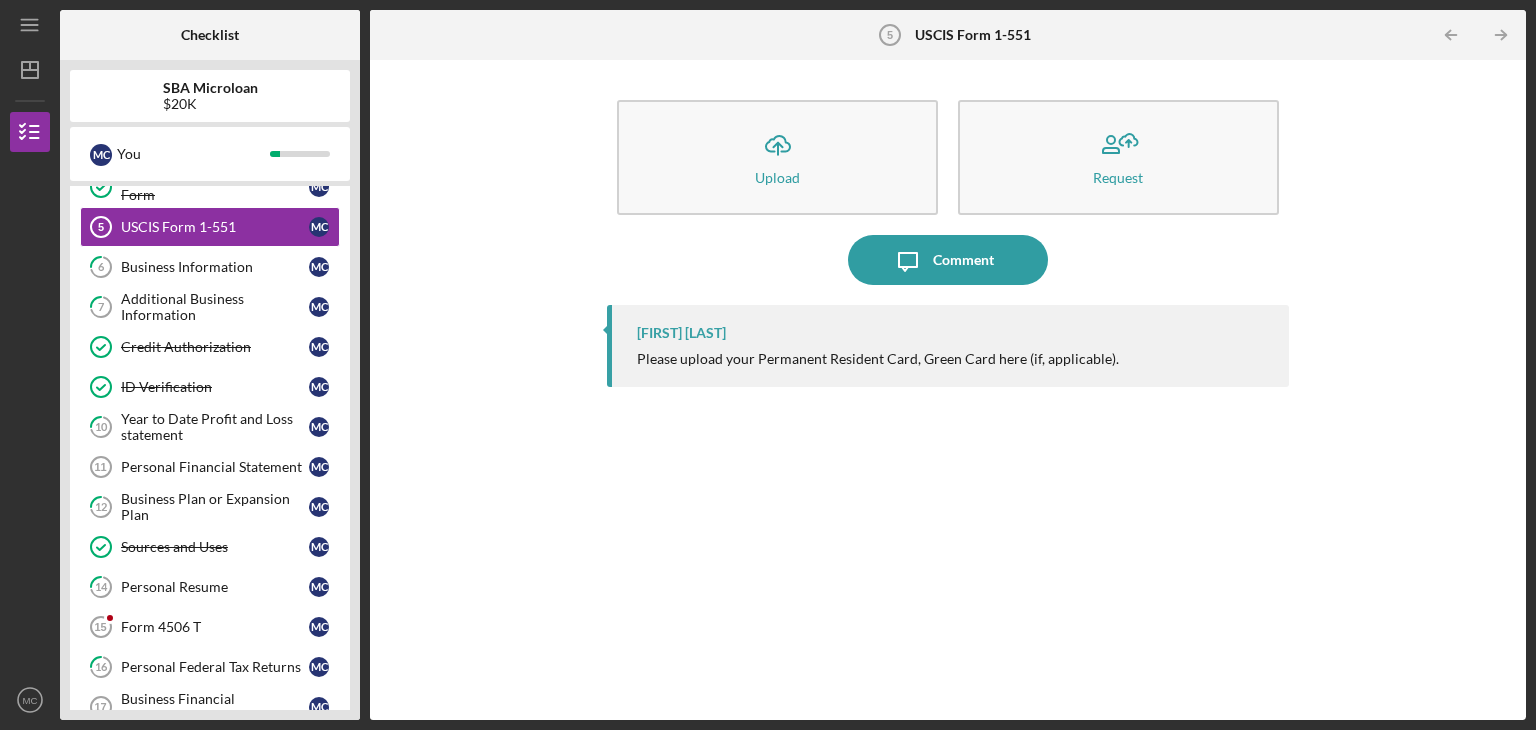 click on "Year to Date Profit and Loss statement" at bounding box center (215, 427) 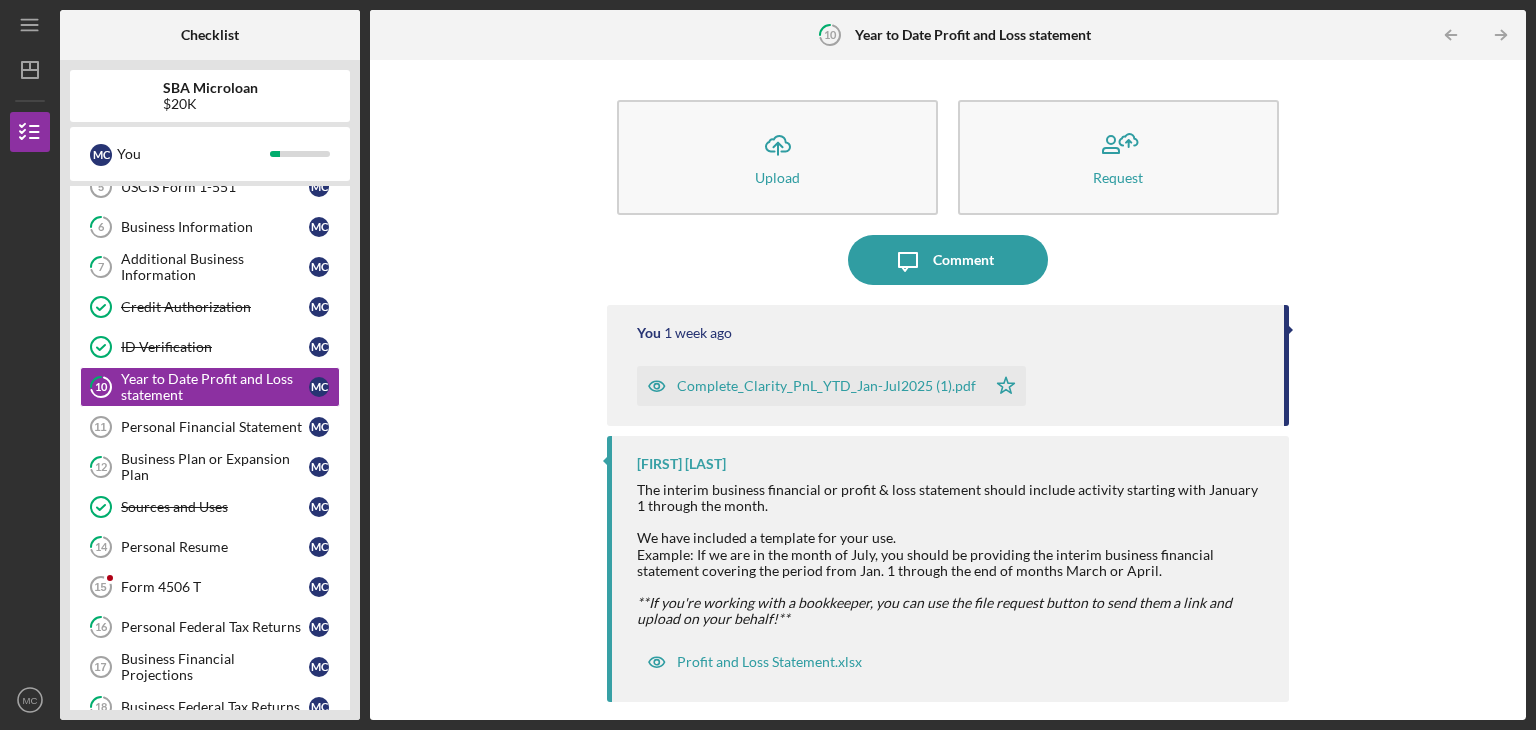 scroll, scrollTop: 222, scrollLeft: 0, axis: vertical 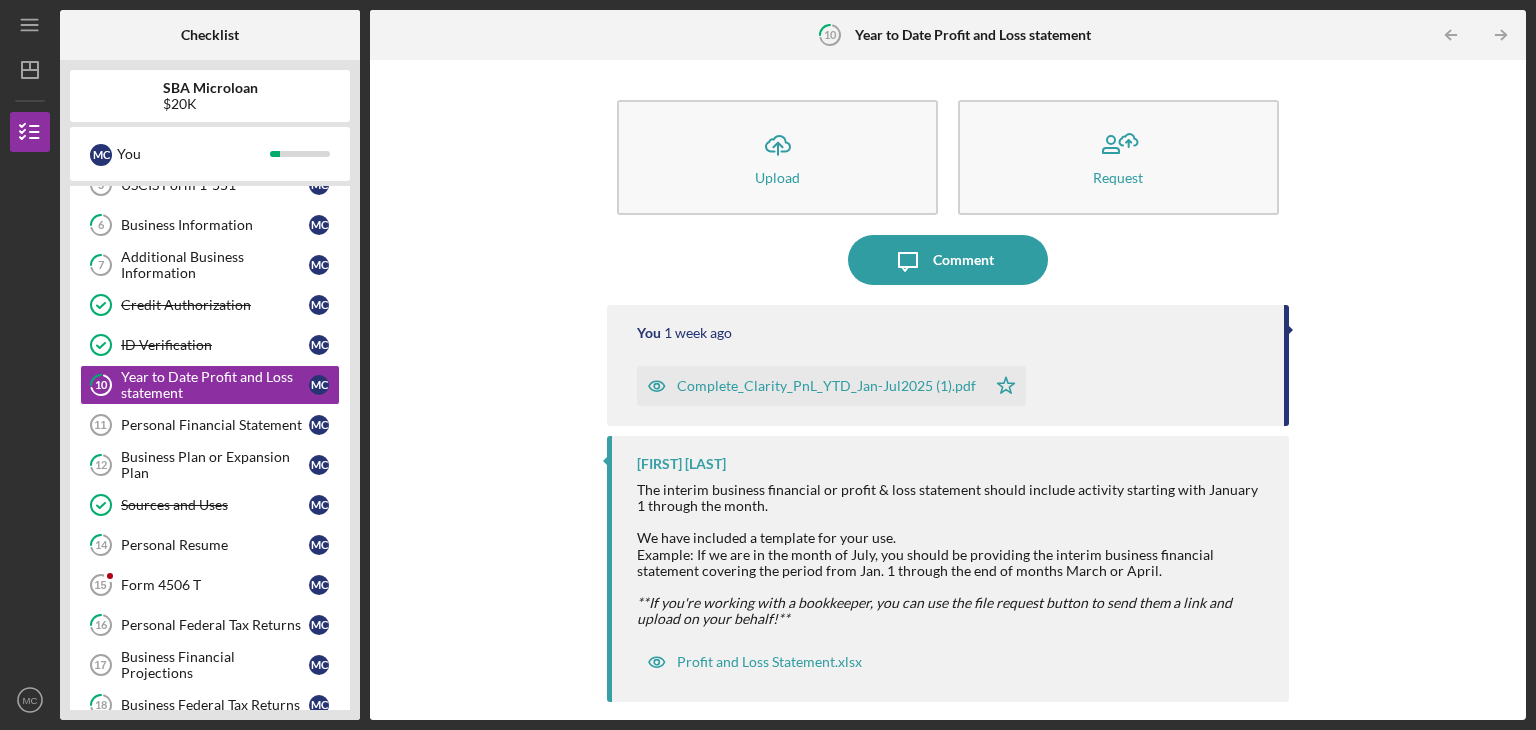 click on "Personal Financial Statement" at bounding box center [215, 425] 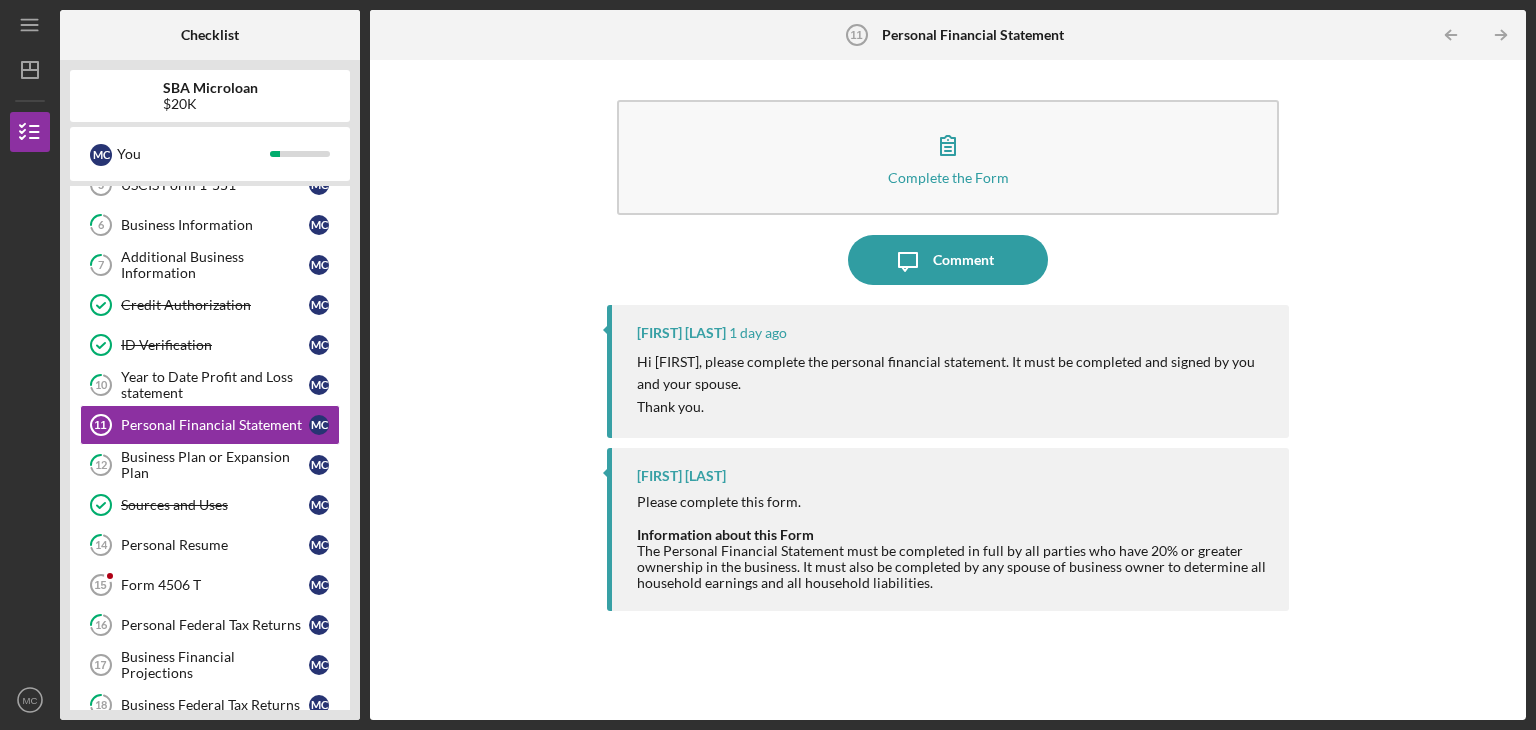 click on "Complete the Form Form" at bounding box center [948, 157] 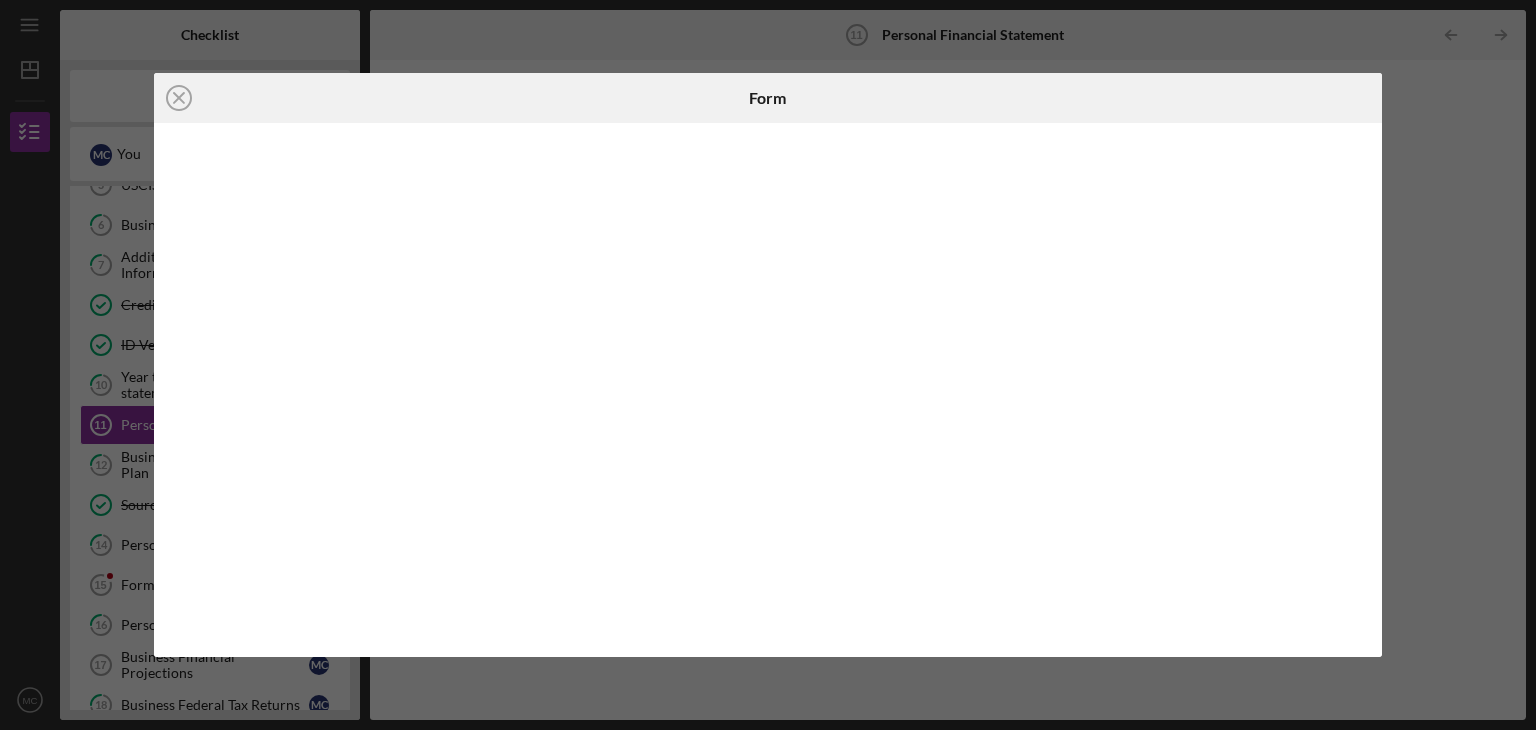 click on "Icon/Close" 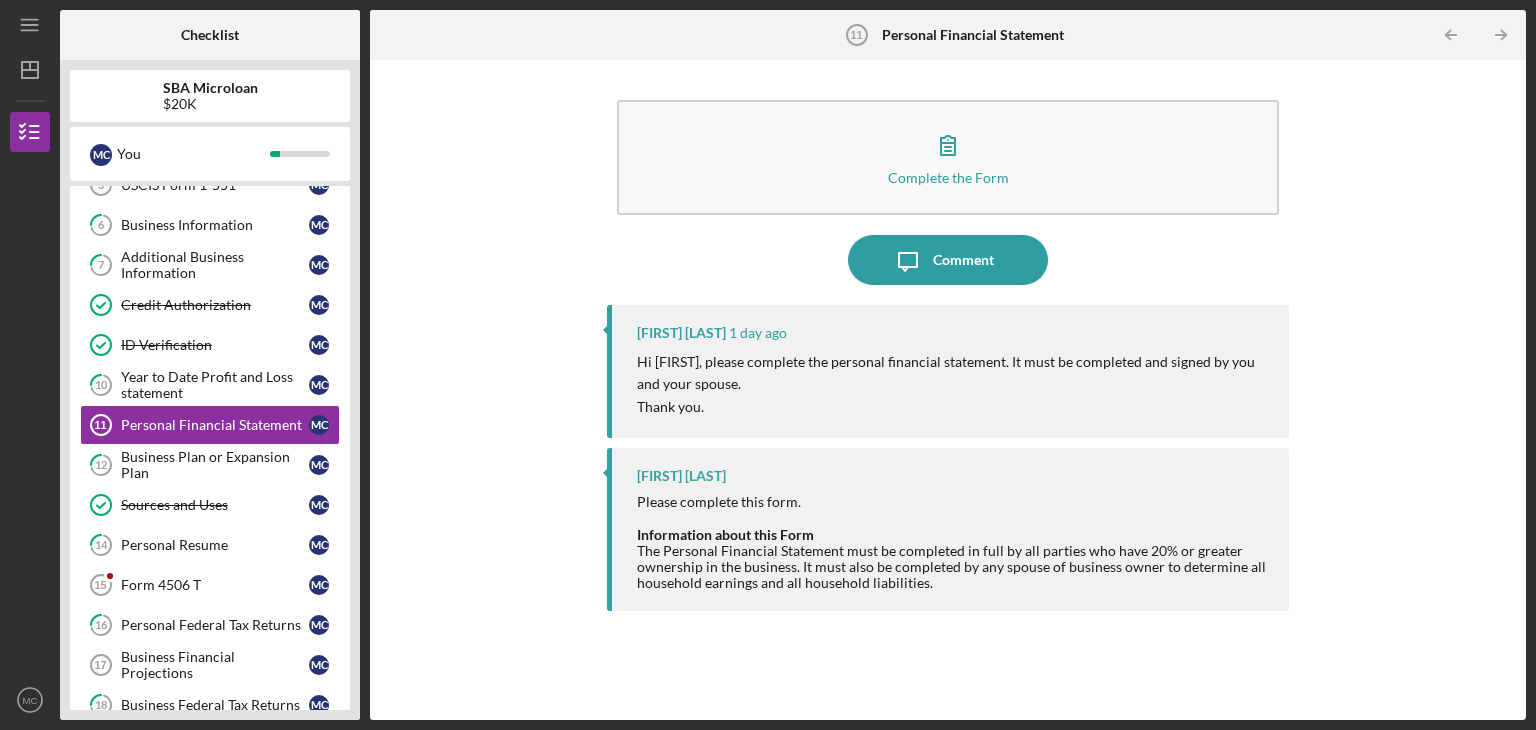 click on "Complete the Form Form" at bounding box center [948, 157] 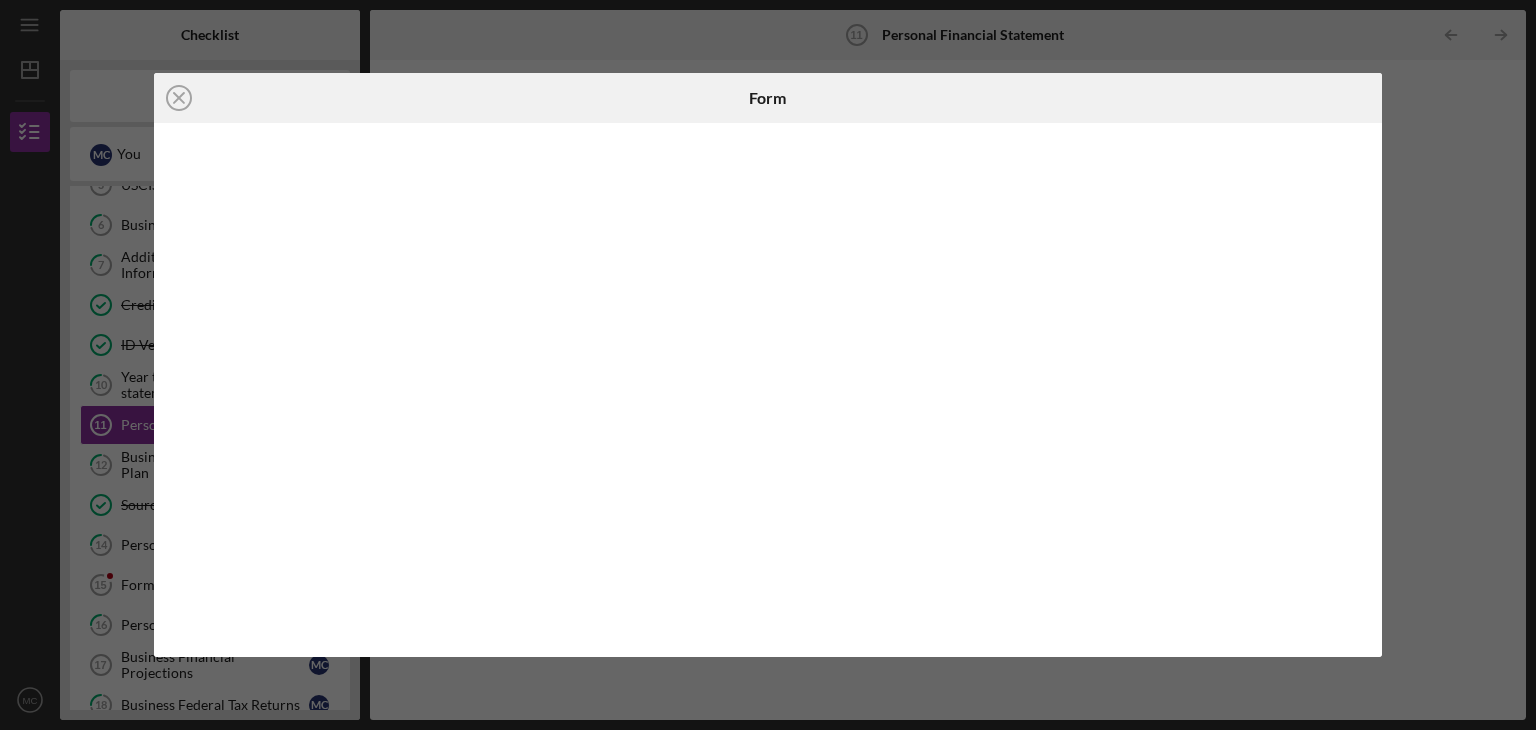 click on "Icon/Close" 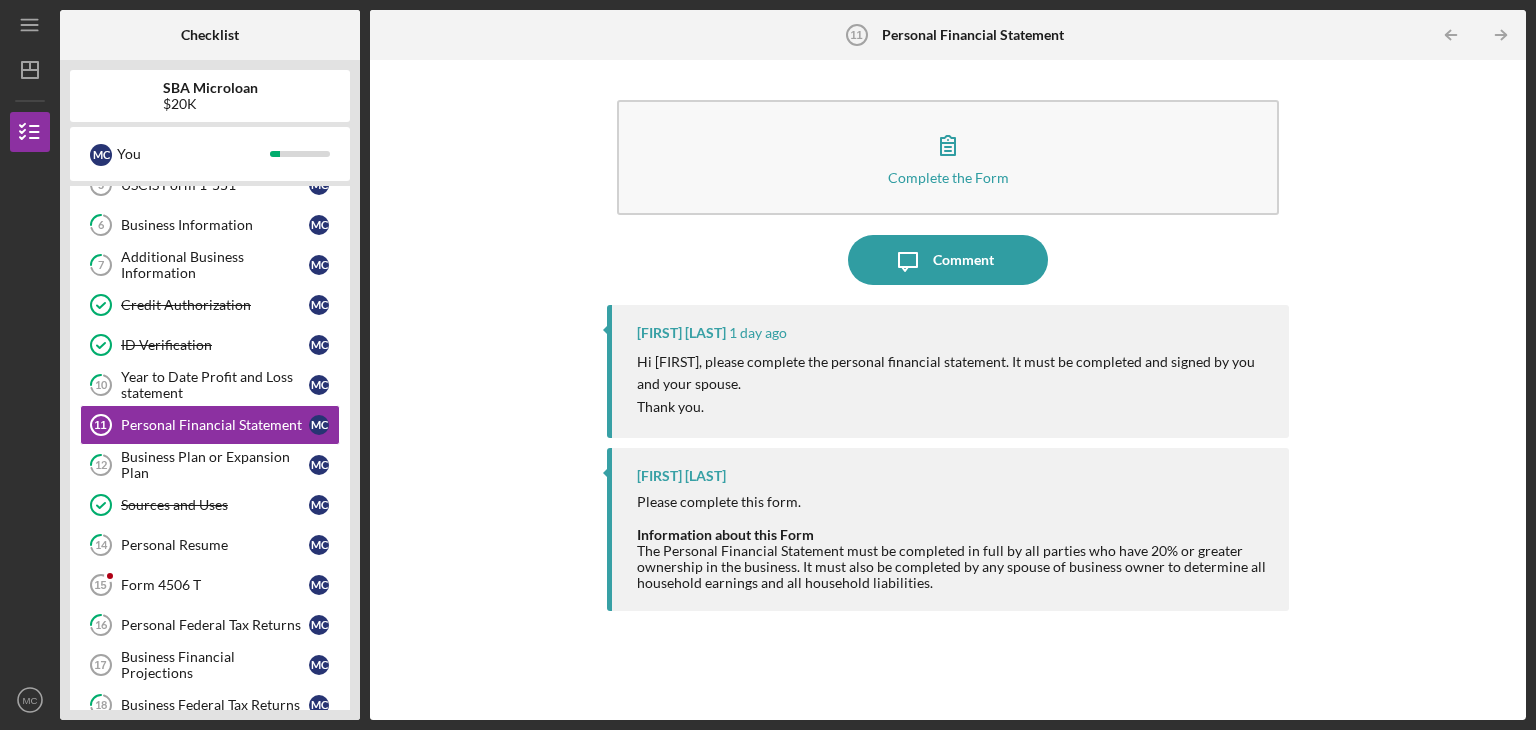 click on "Business Plan or Expansion Plan" at bounding box center [215, 465] 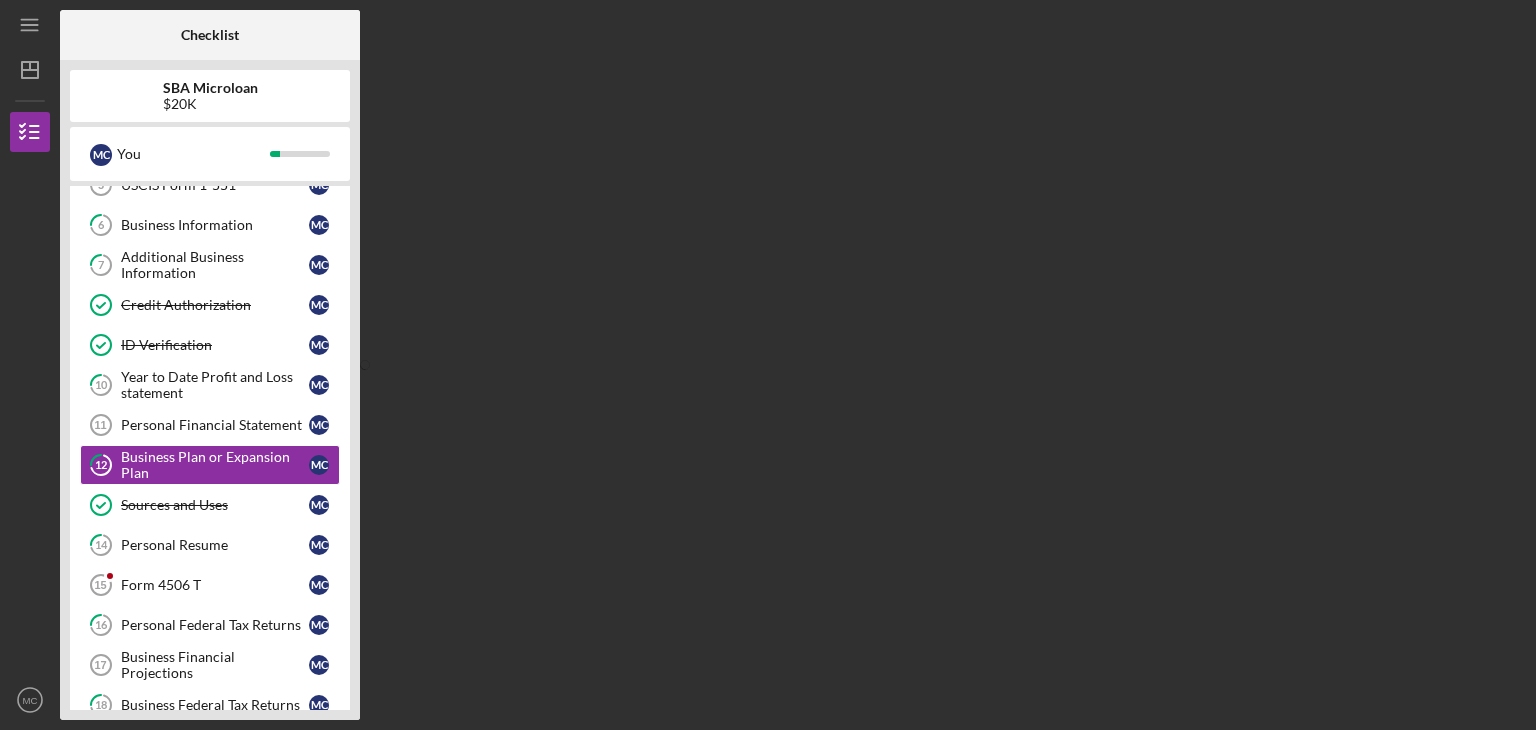 click on "Personal Financial Statement 11 Personal Financial Statement M C" at bounding box center [210, 425] 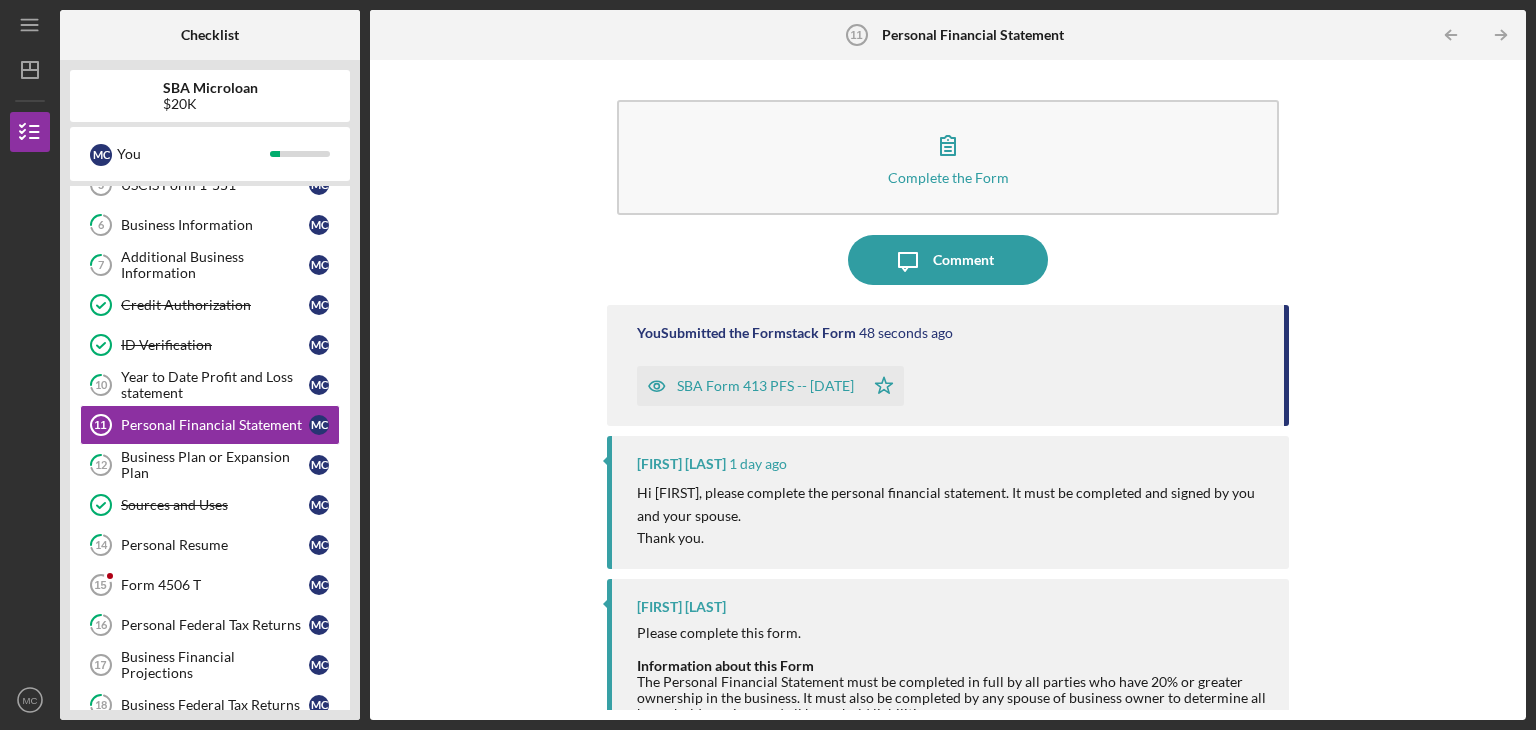 scroll, scrollTop: 32, scrollLeft: 0, axis: vertical 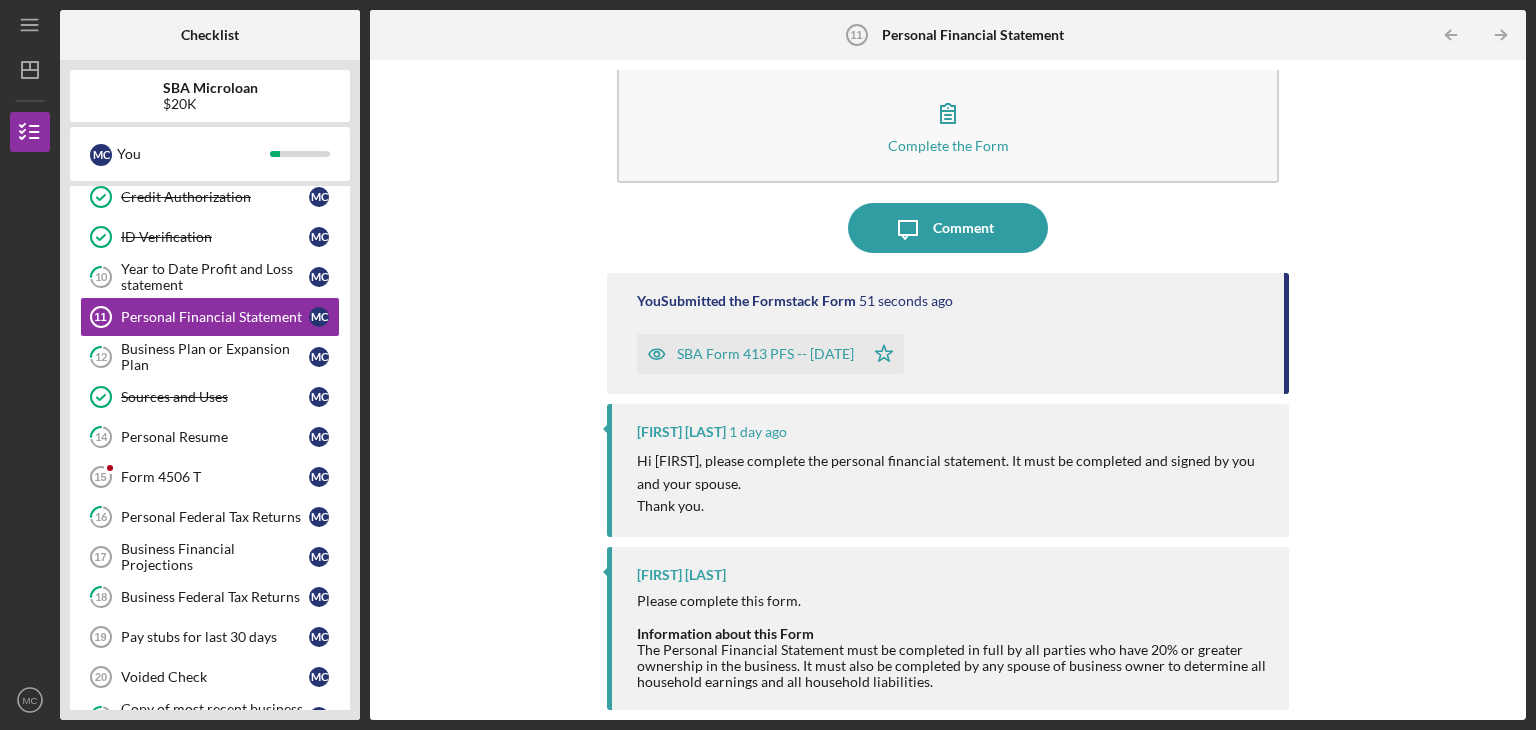 click on "Form 4506 T" at bounding box center [215, 477] 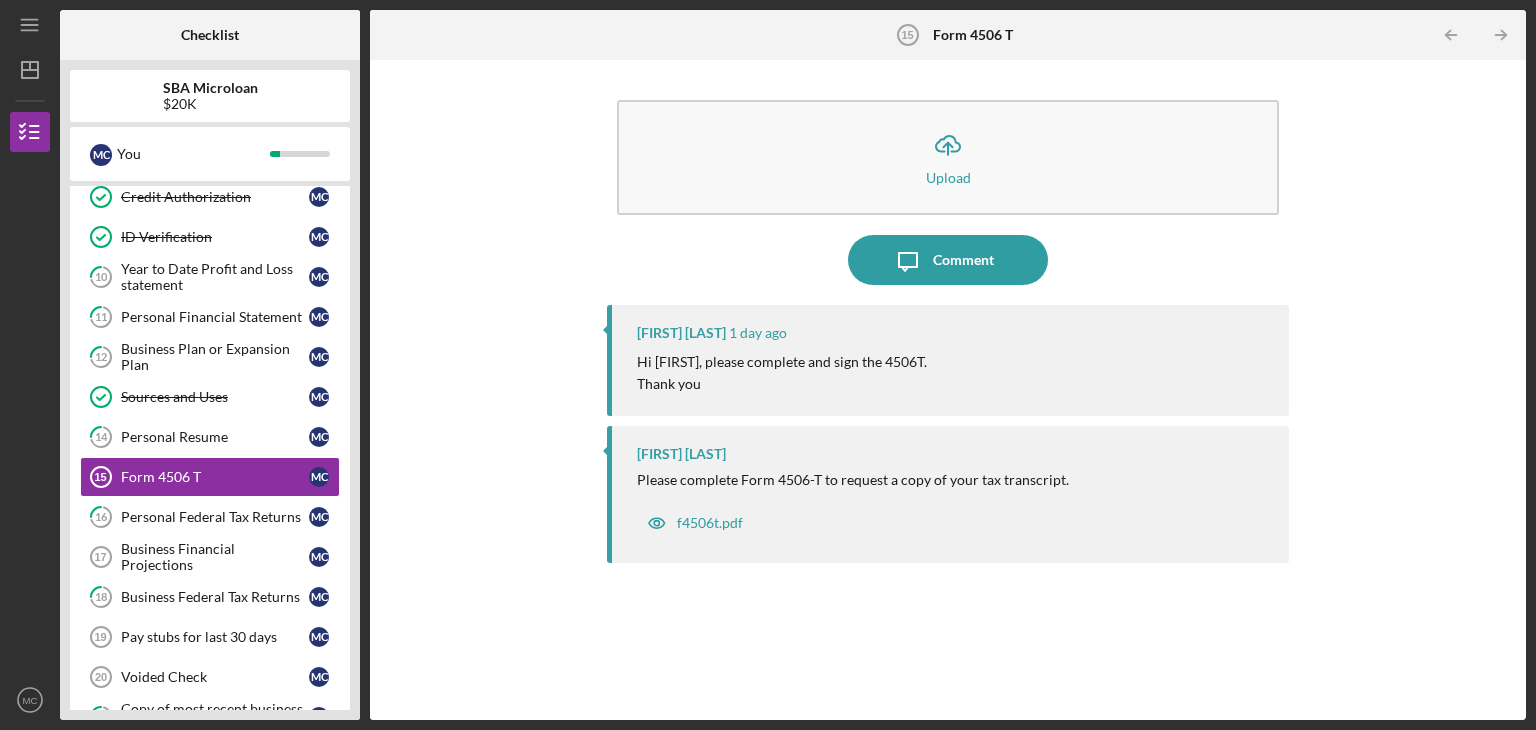 click on "f4506t.pdf" at bounding box center (710, 523) 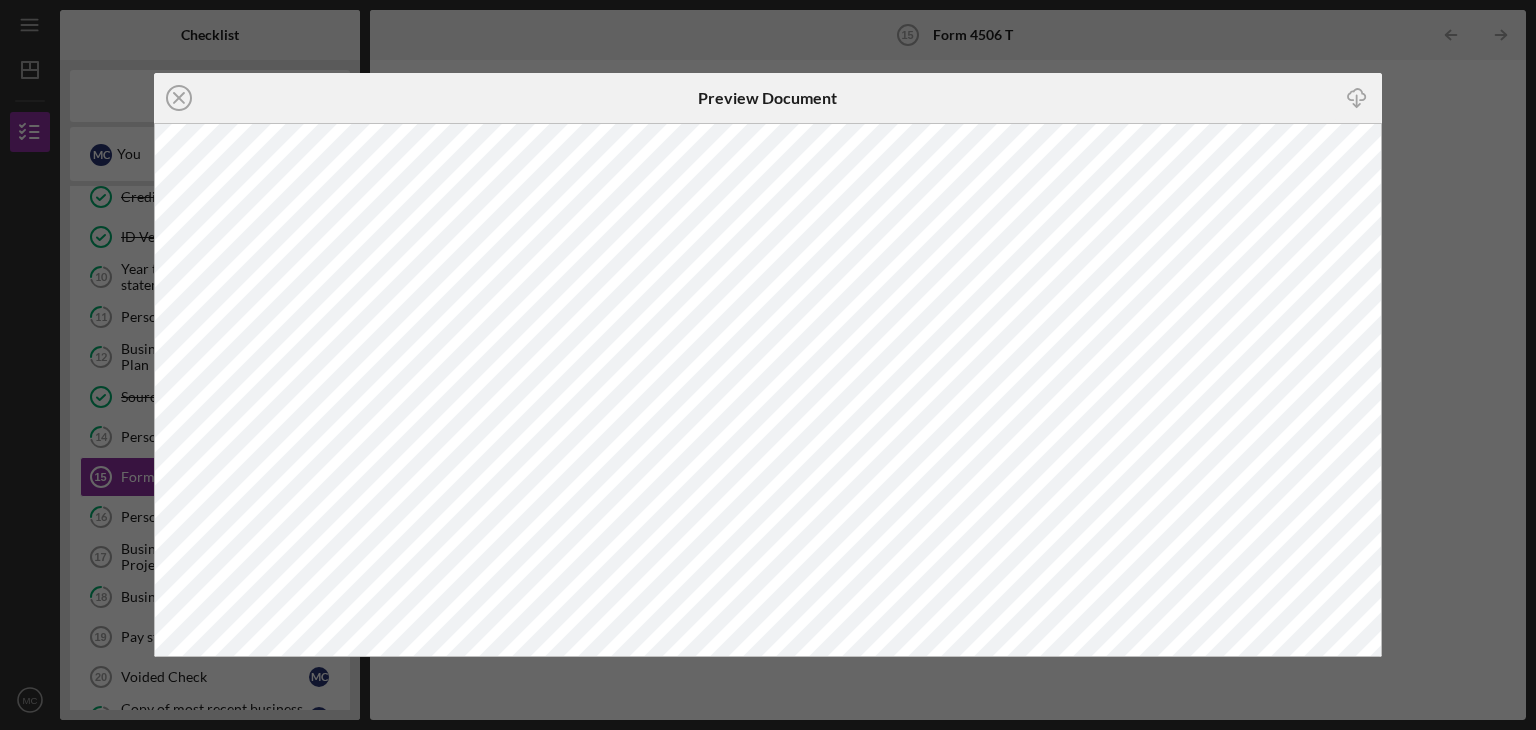 click on "Icon/Close" 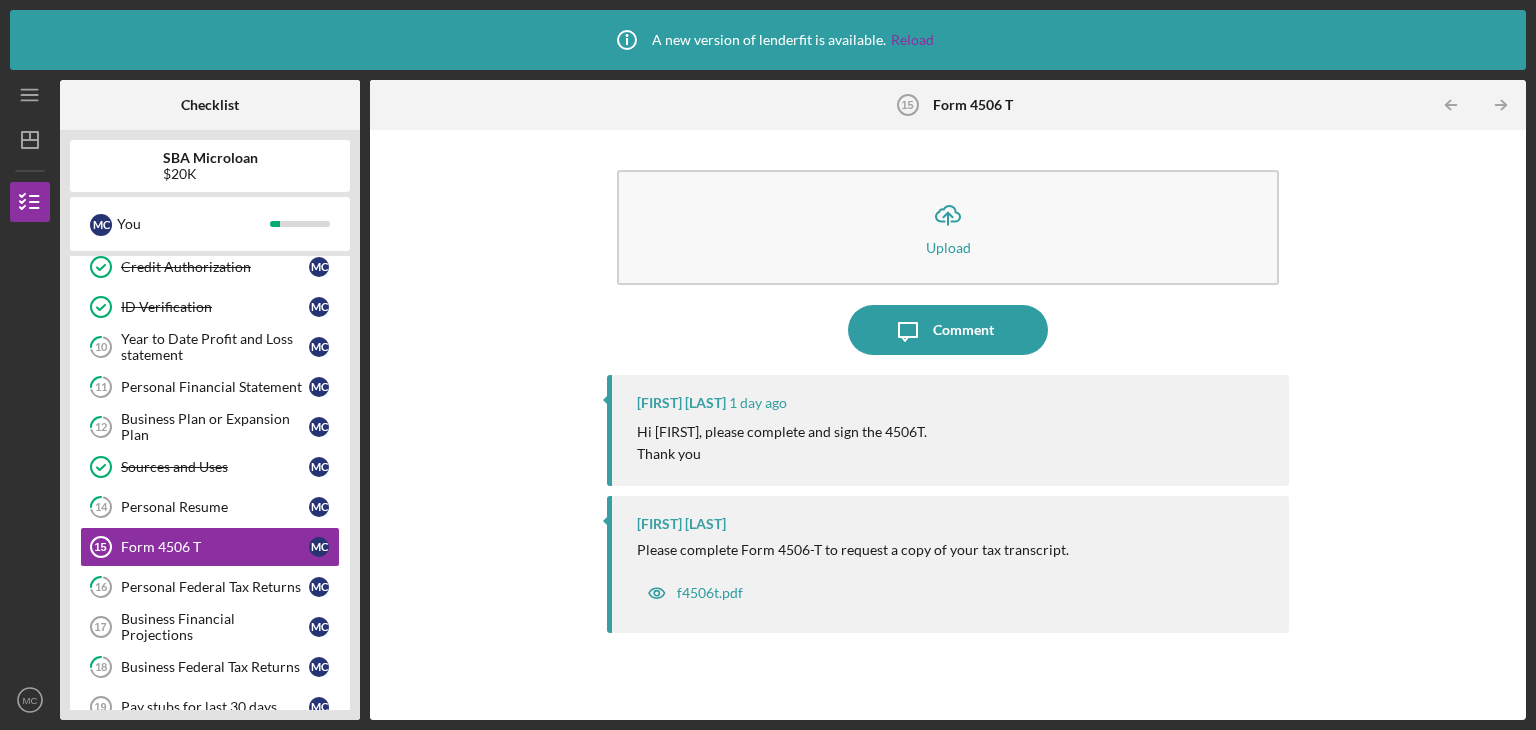 click on "Icon/Upload" 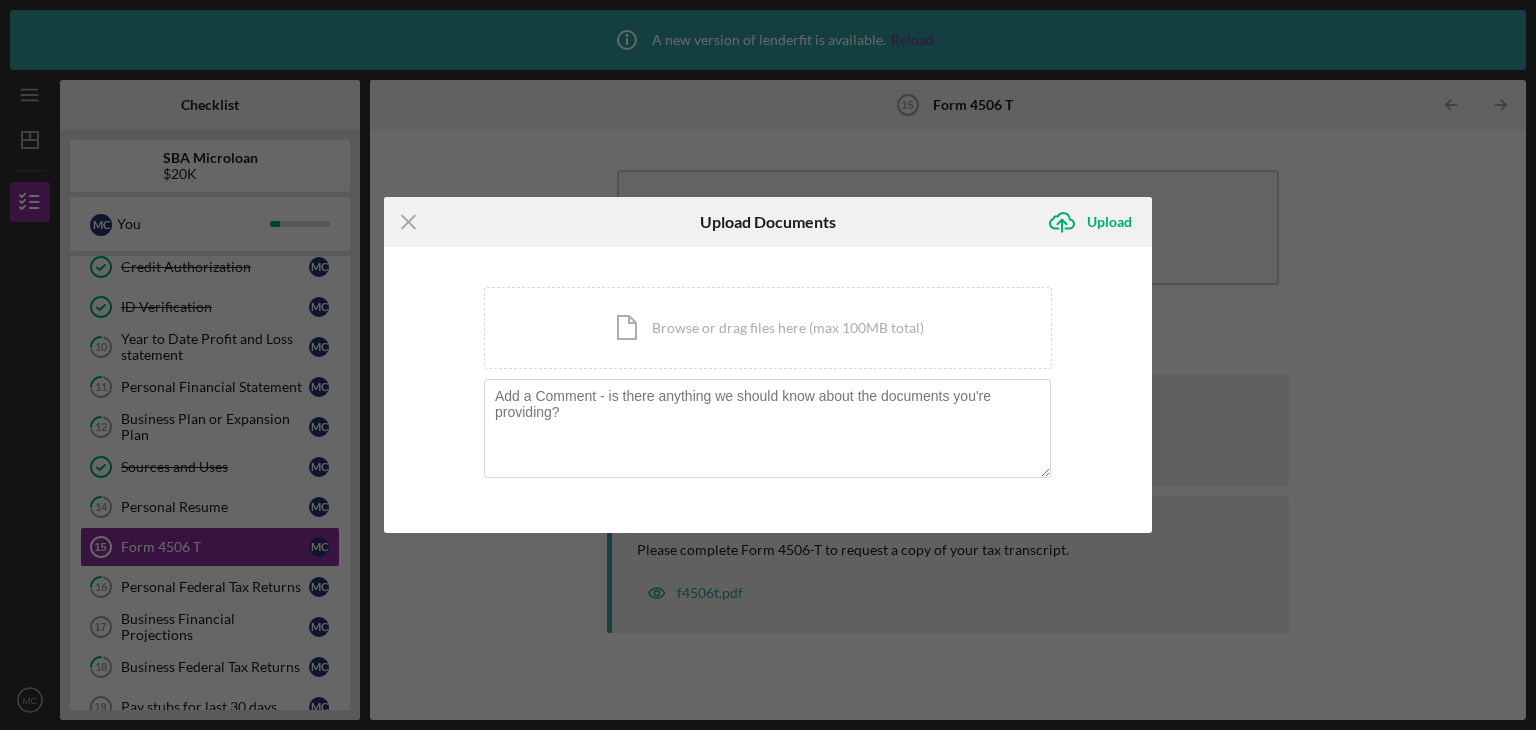 click on "Icon/Document Browse or drag files here (max 100MB total) Tap to choose files or take a photo" at bounding box center (768, 328) 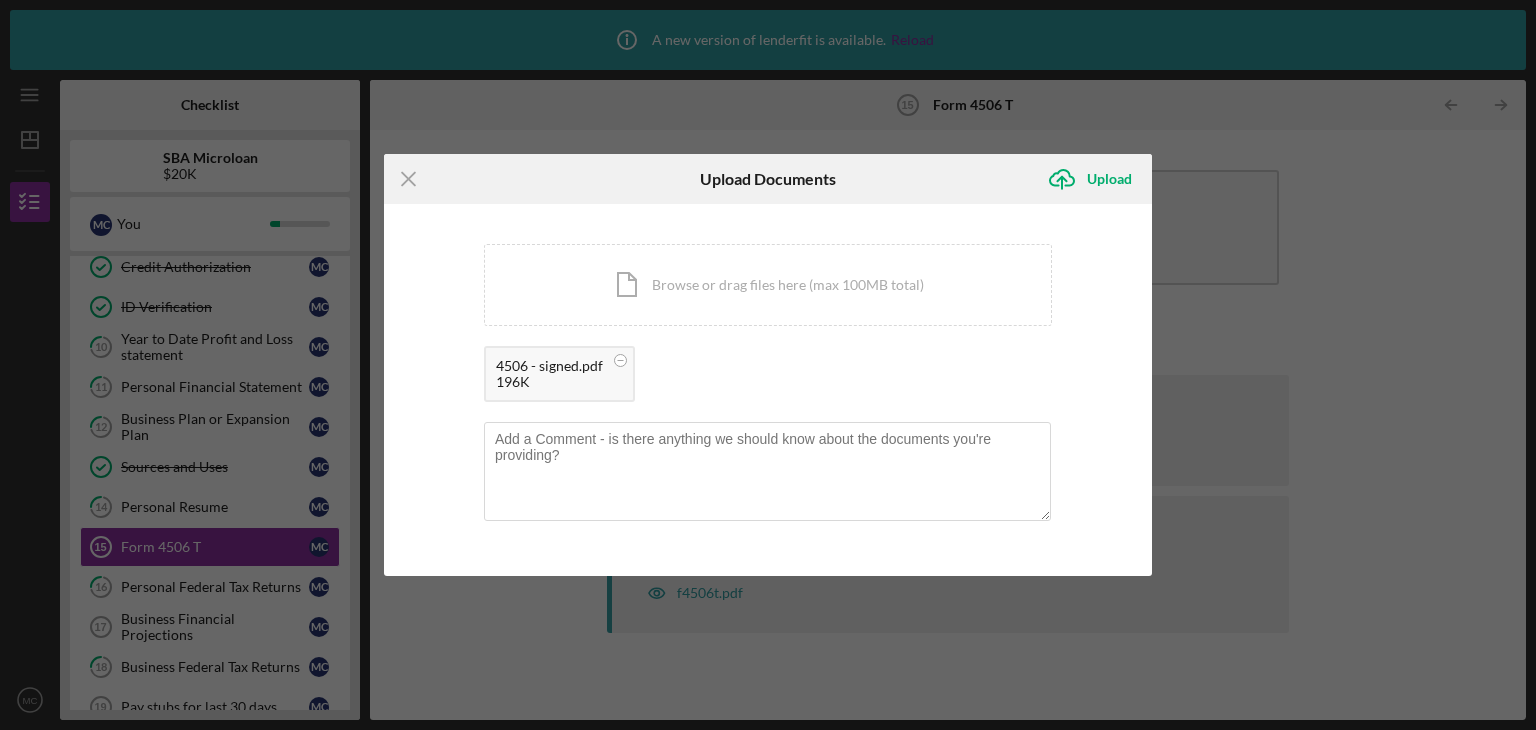 click on "Upload" at bounding box center [1109, 179] 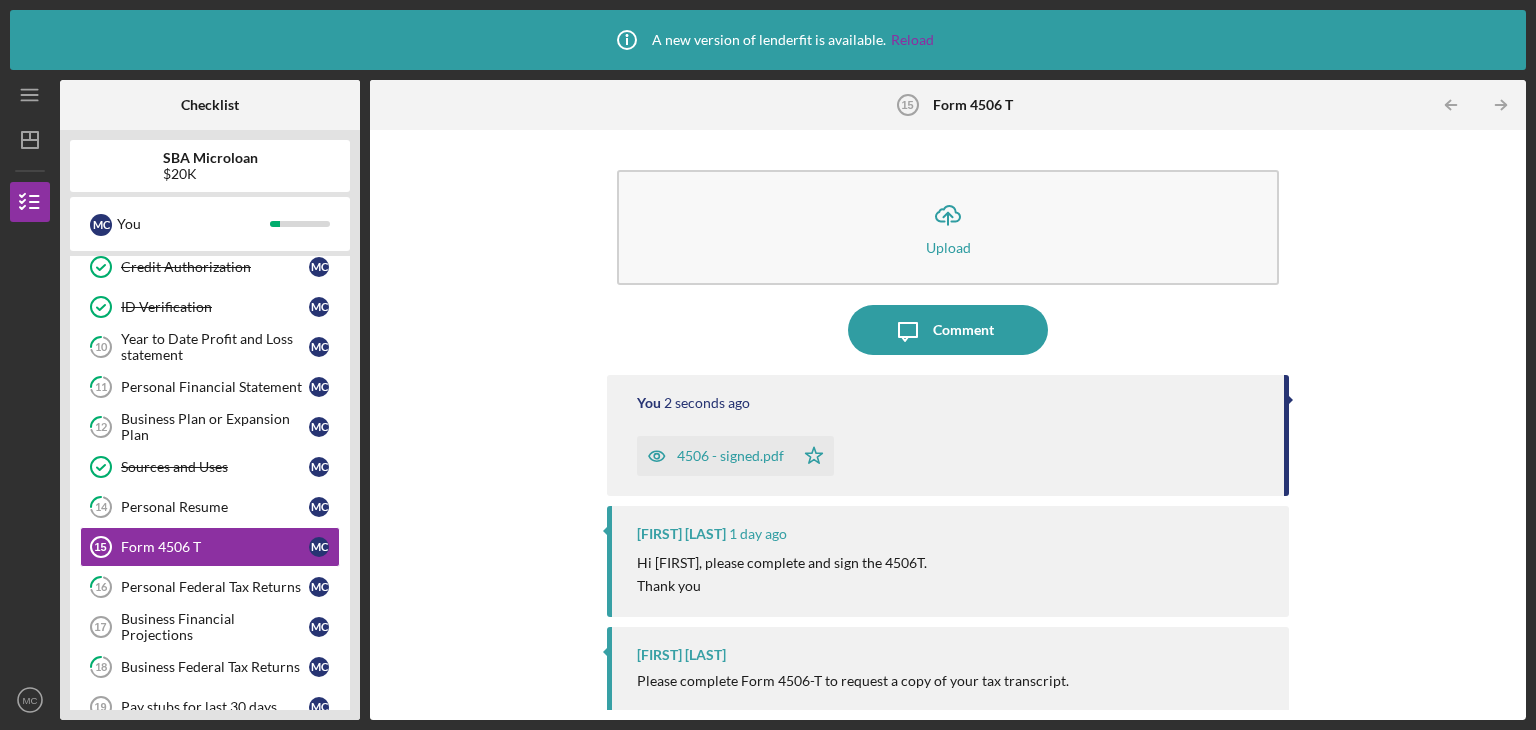 scroll, scrollTop: 54, scrollLeft: 0, axis: vertical 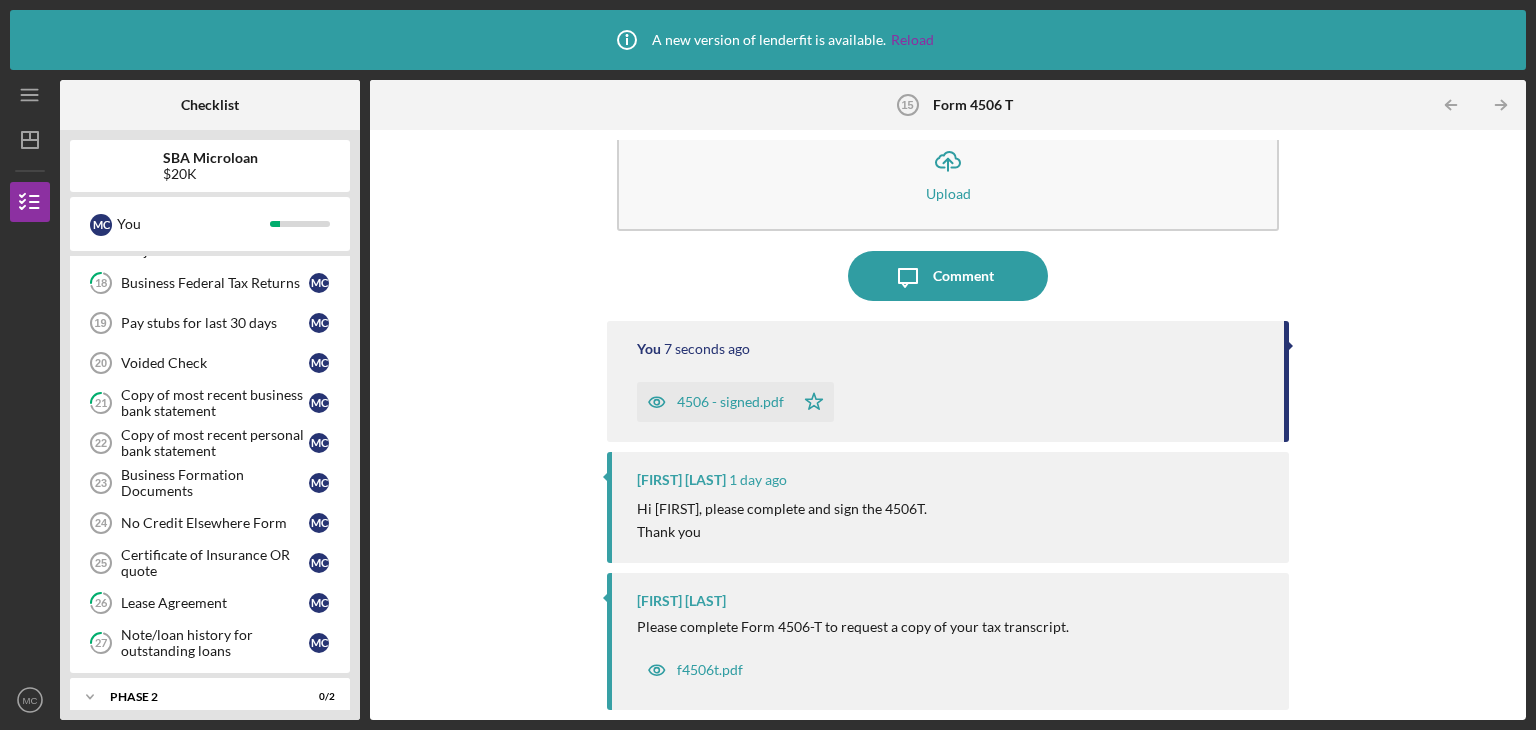 click on "Business Formation Documents" at bounding box center [215, 483] 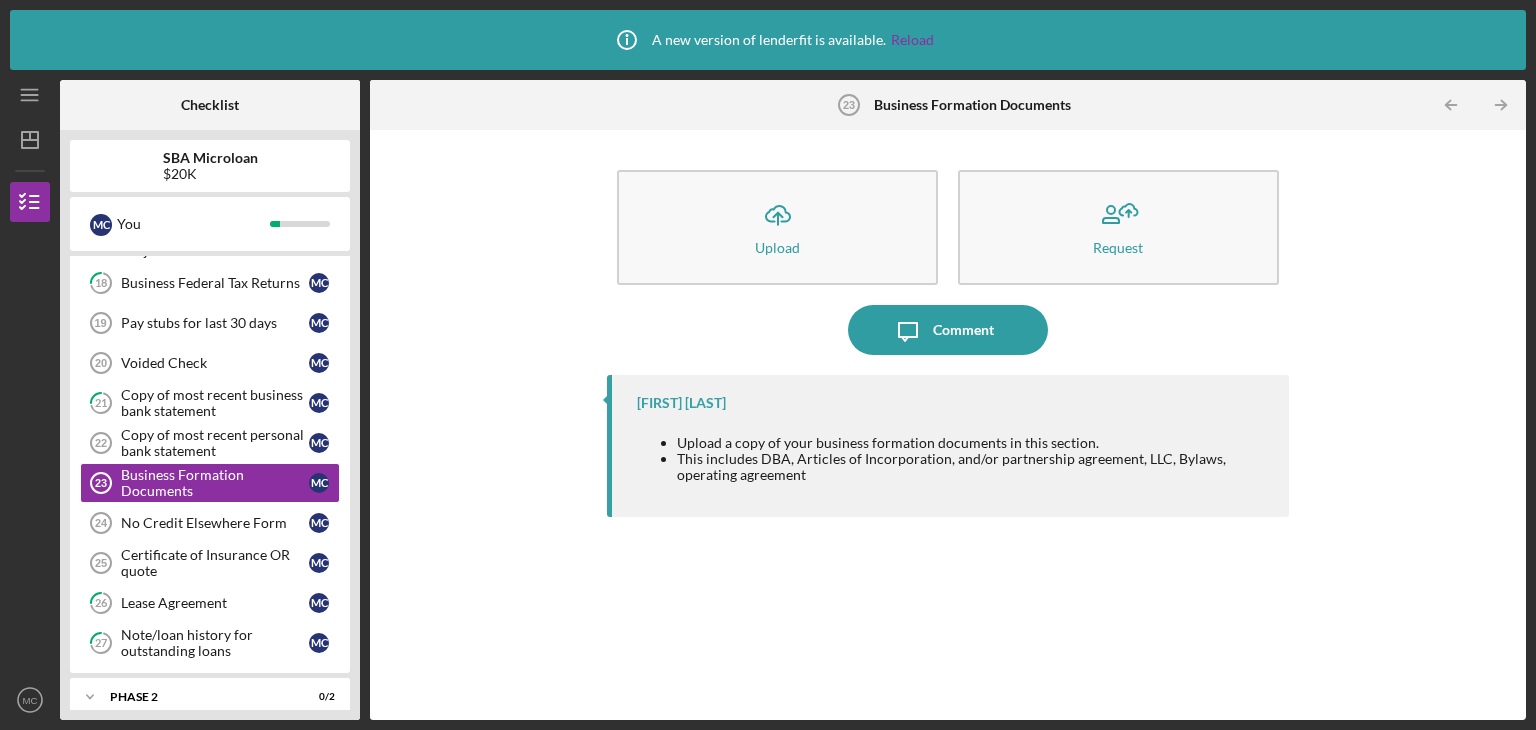 click on "Copy of most recent personal bank statement" at bounding box center (215, 443) 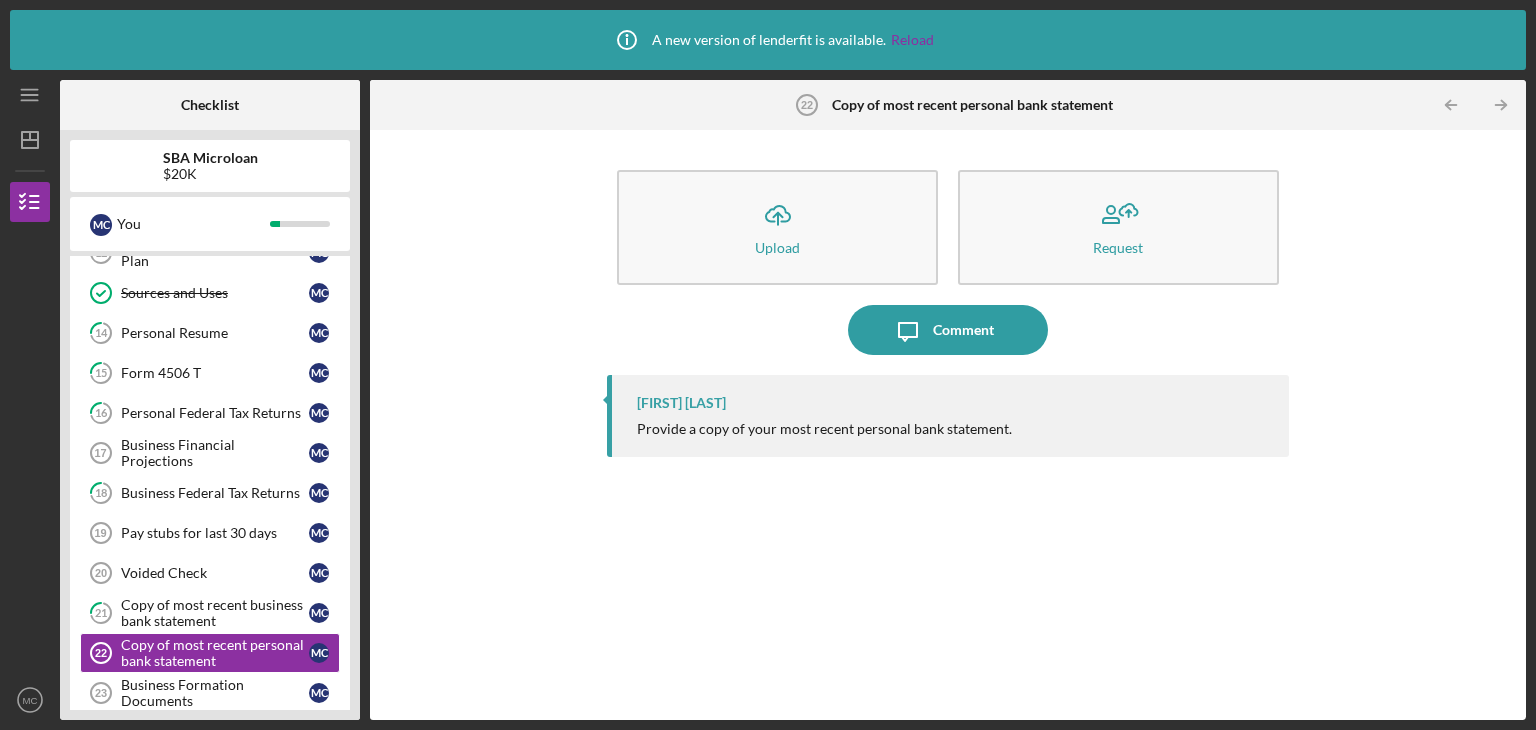 scroll, scrollTop: 504, scrollLeft: 0, axis: vertical 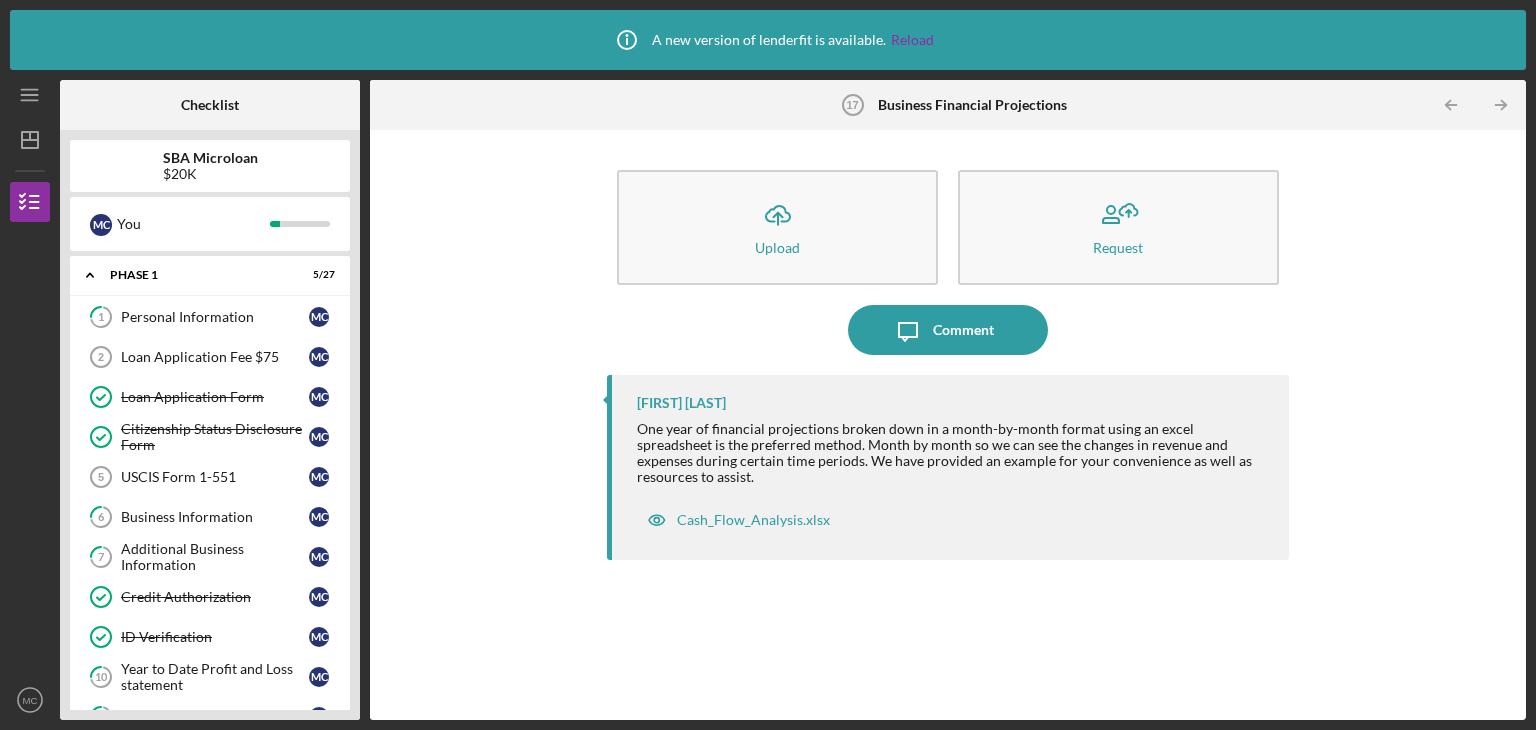 click on "Reload" at bounding box center [912, 40] 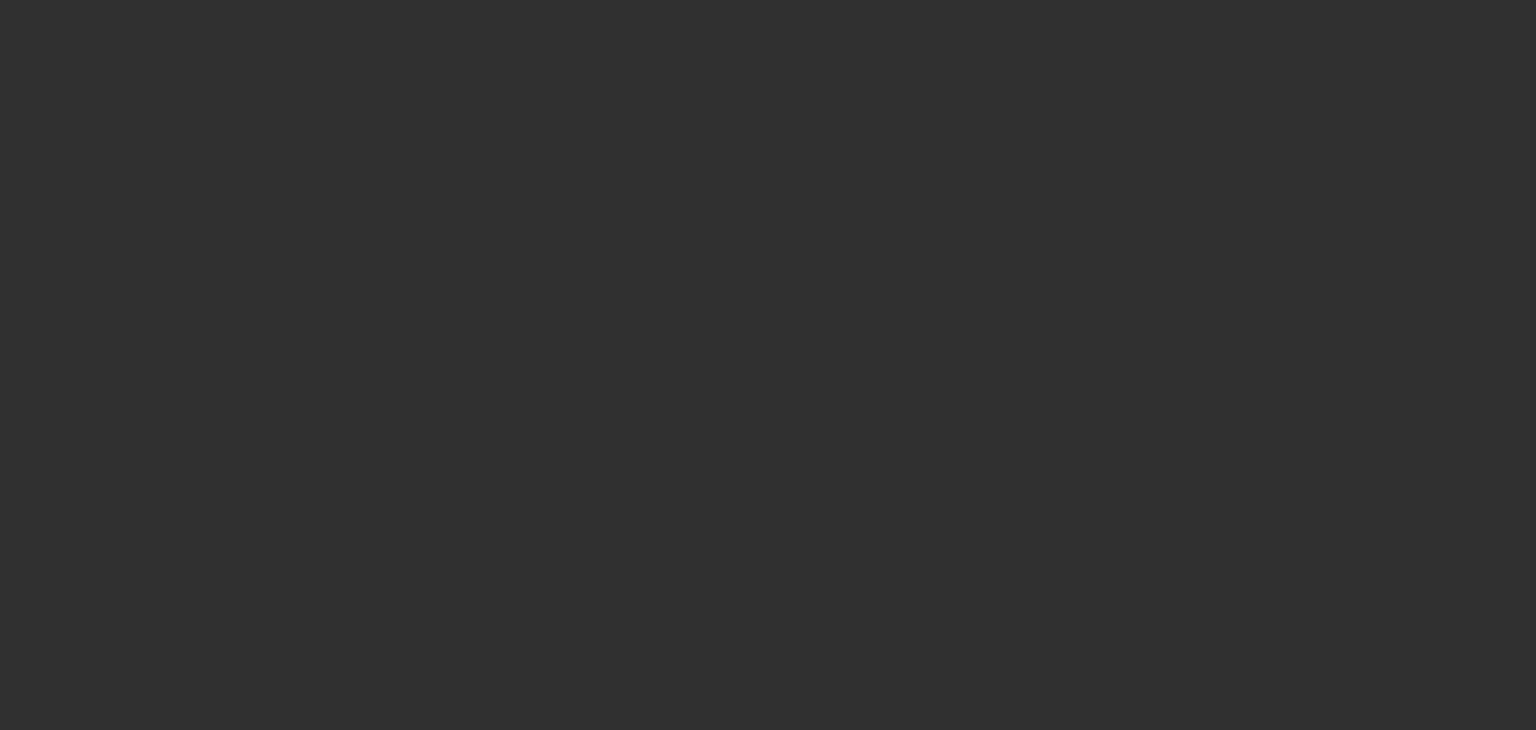 scroll, scrollTop: 0, scrollLeft: 0, axis: both 